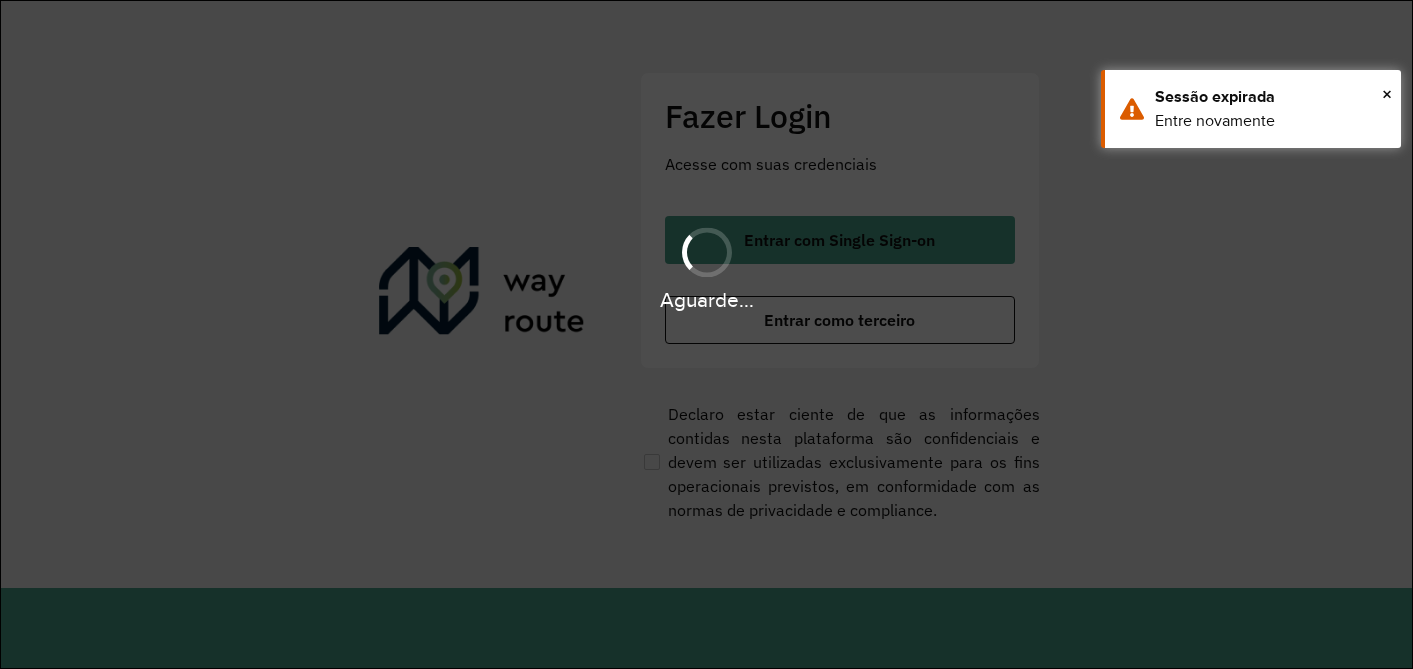 scroll, scrollTop: 0, scrollLeft: 0, axis: both 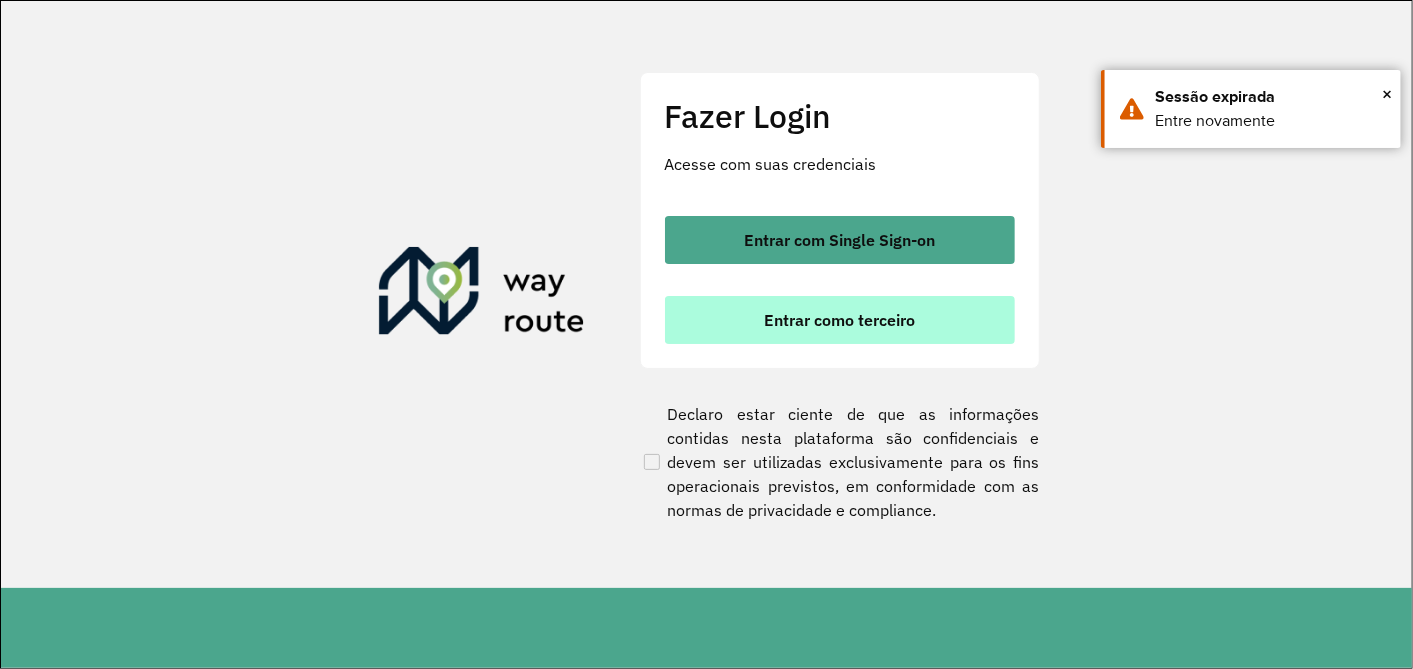 click on "Entrar como terceiro" at bounding box center (840, 320) 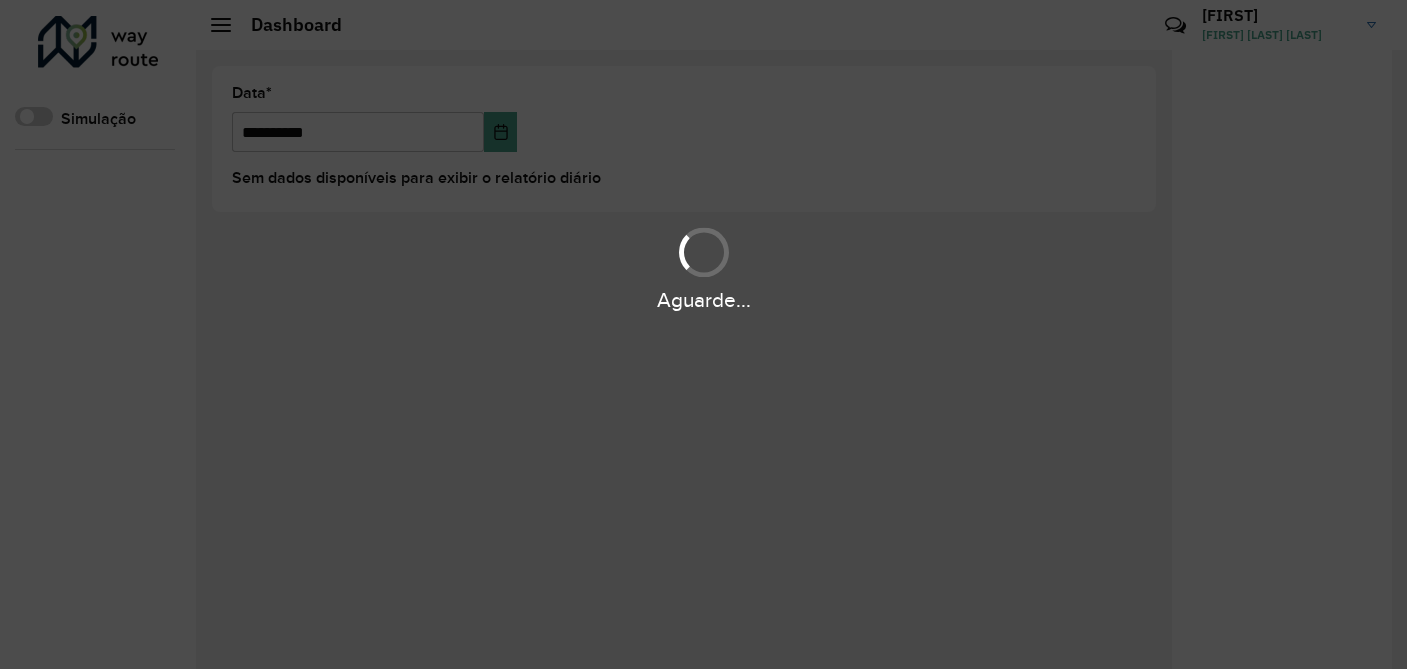 scroll, scrollTop: 0, scrollLeft: 0, axis: both 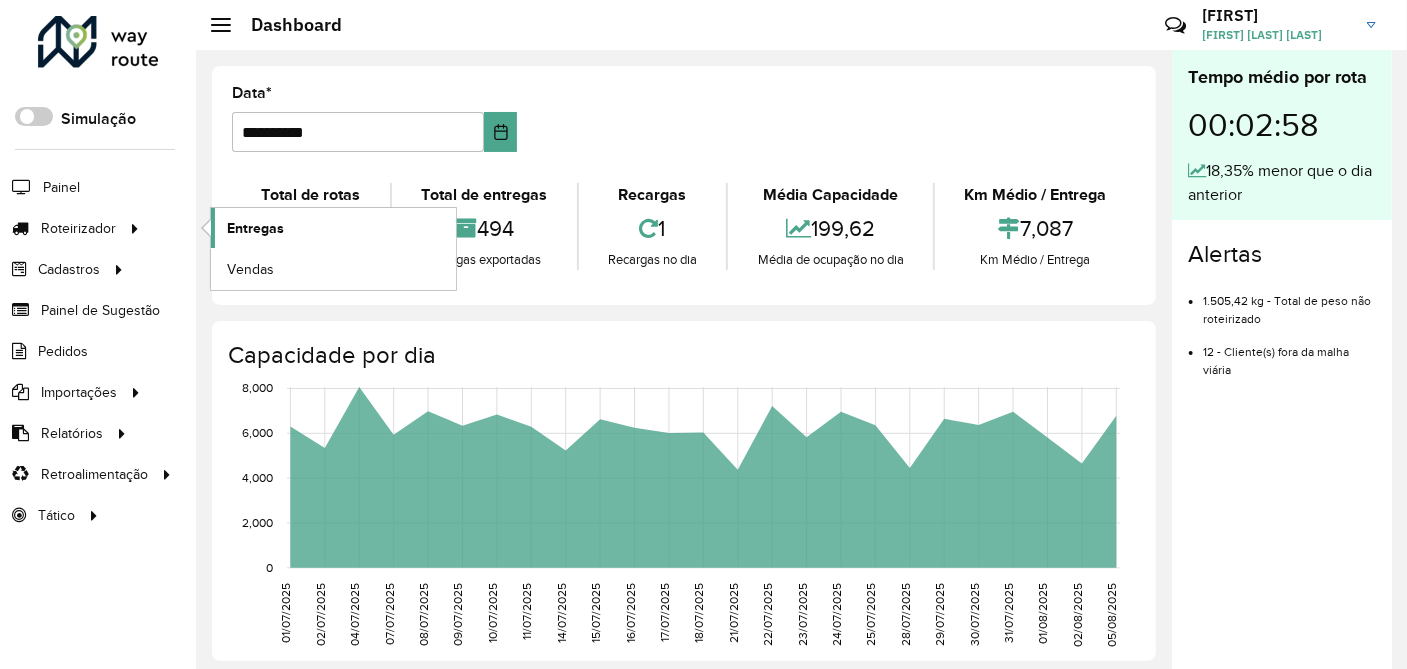 click on "Entregas" 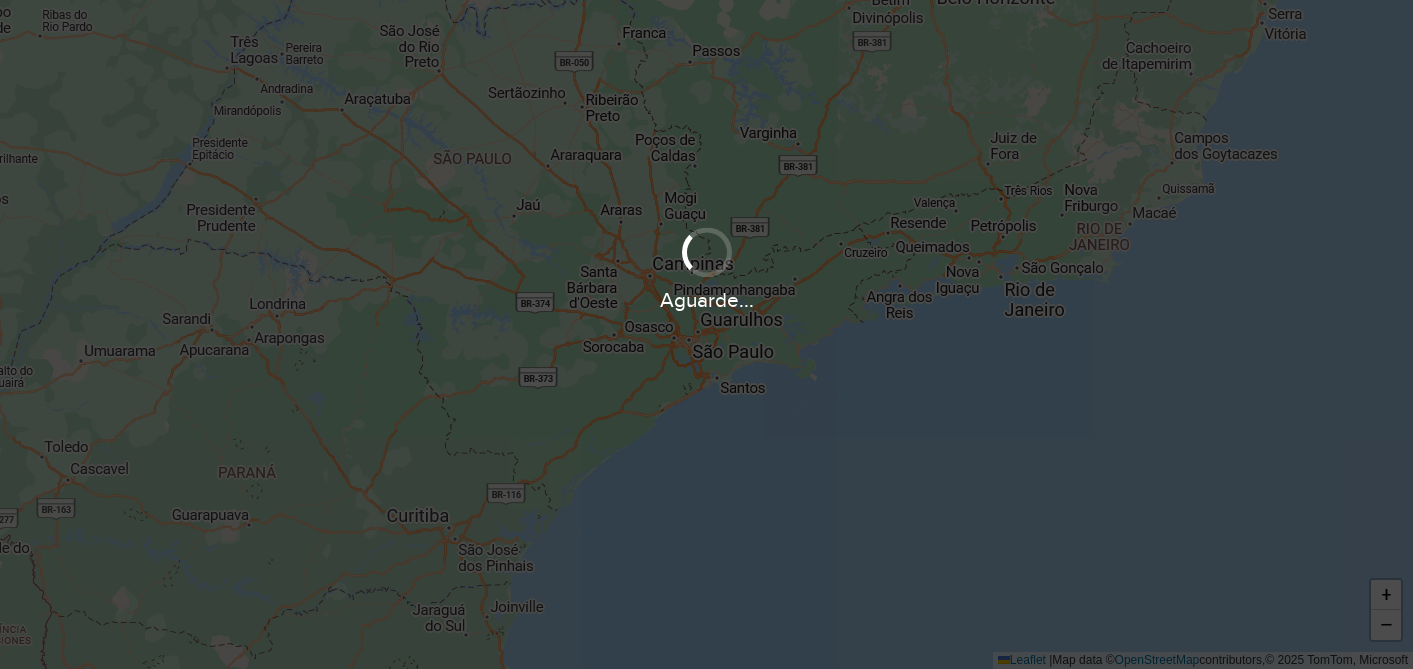 scroll, scrollTop: 0, scrollLeft: 0, axis: both 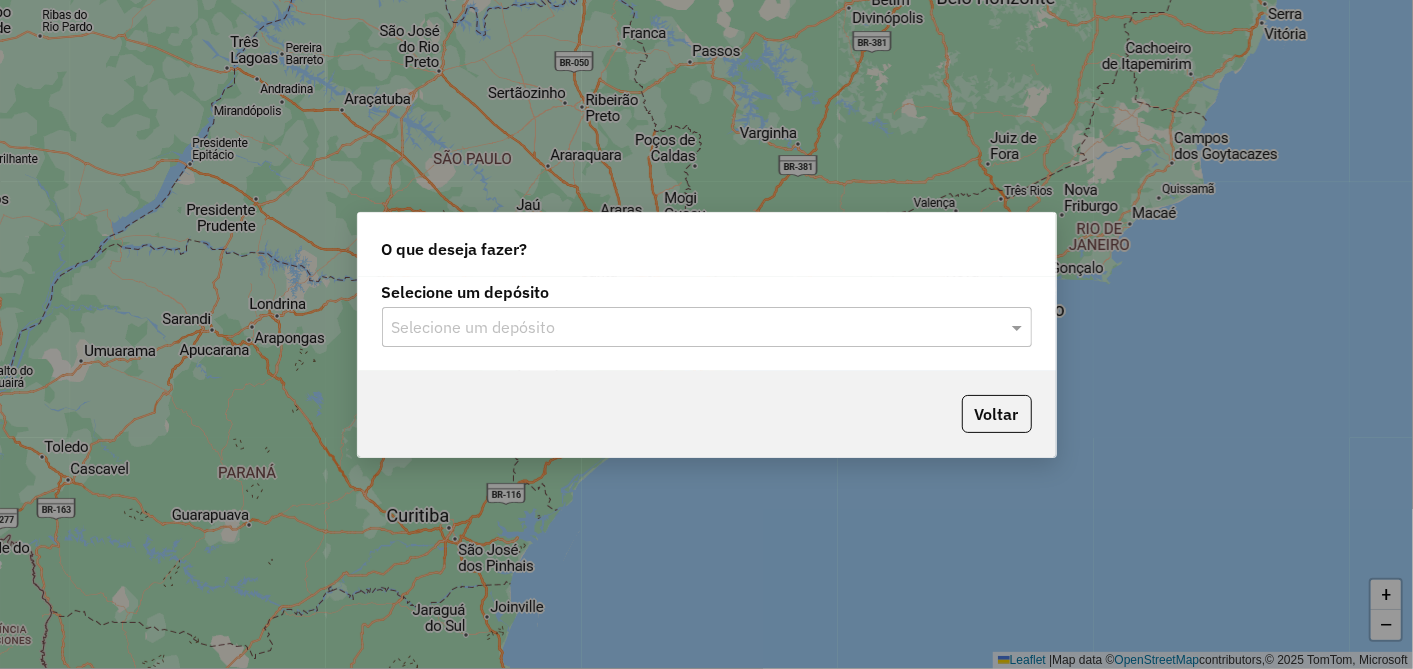click 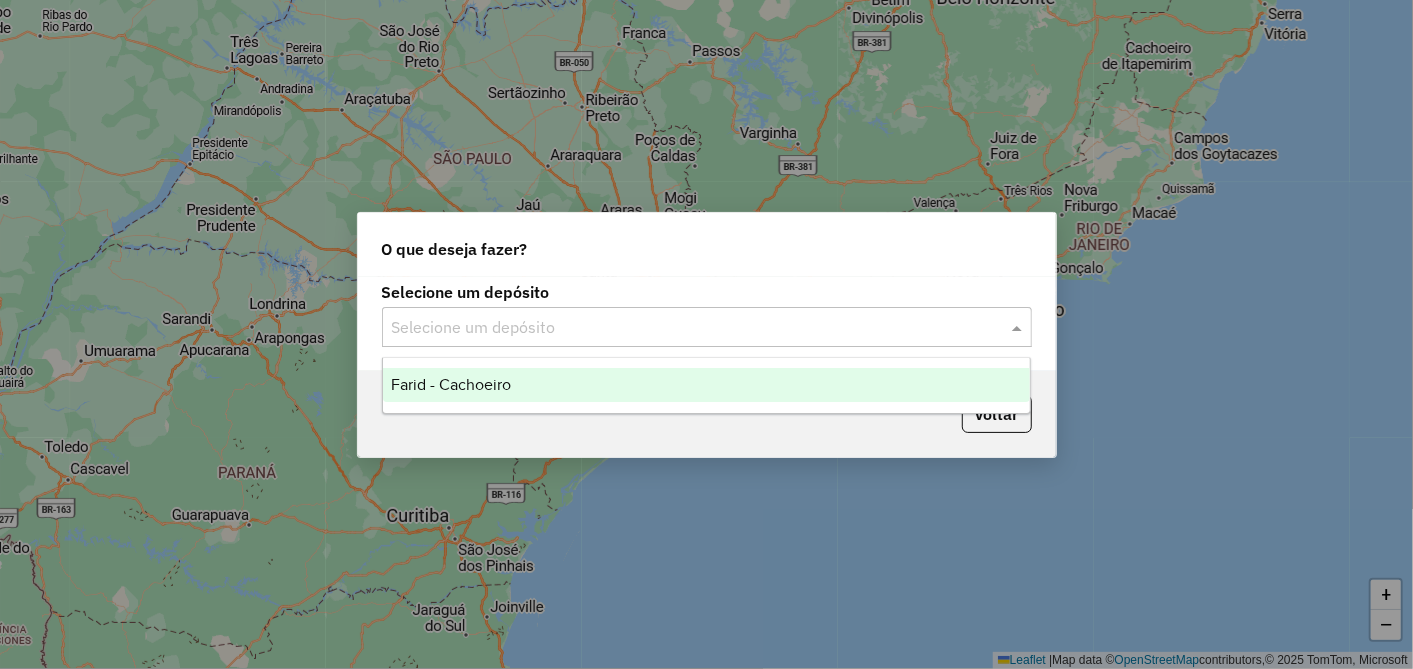 click on "Farid - Cachoeiro" at bounding box center [706, 385] 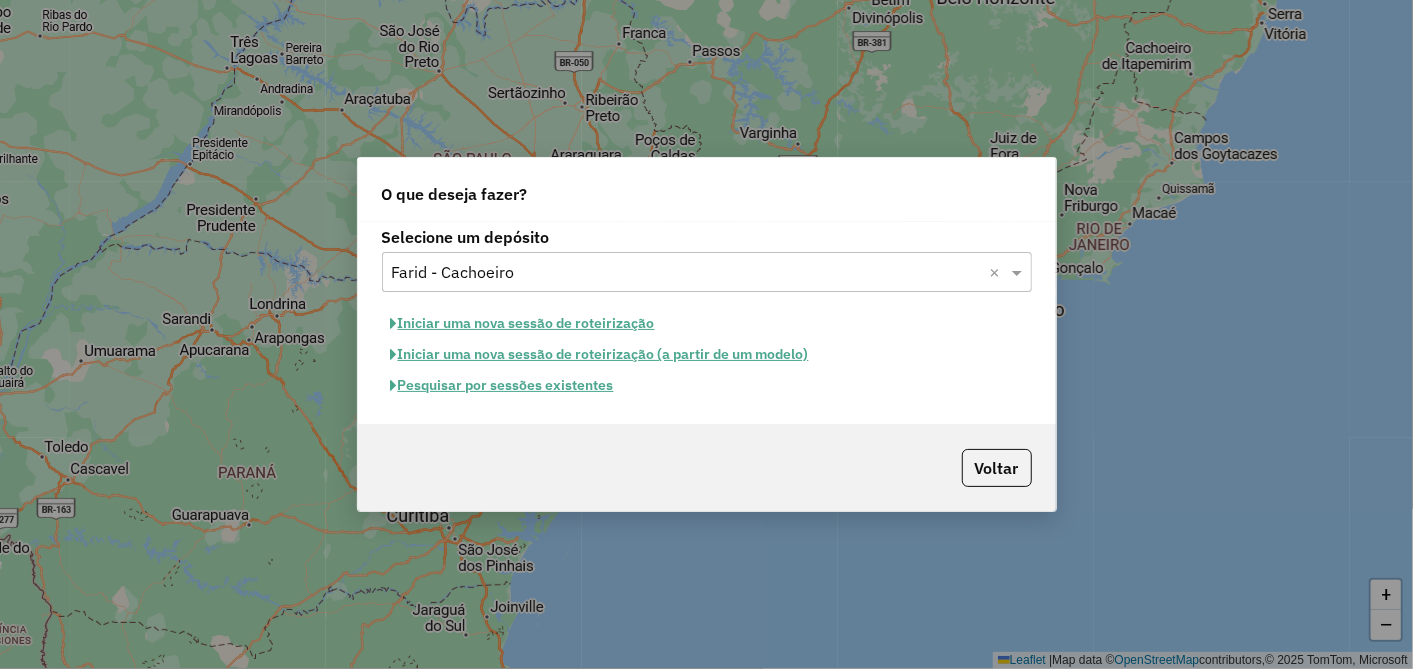 click on "Pesquisar por sessões existentes" 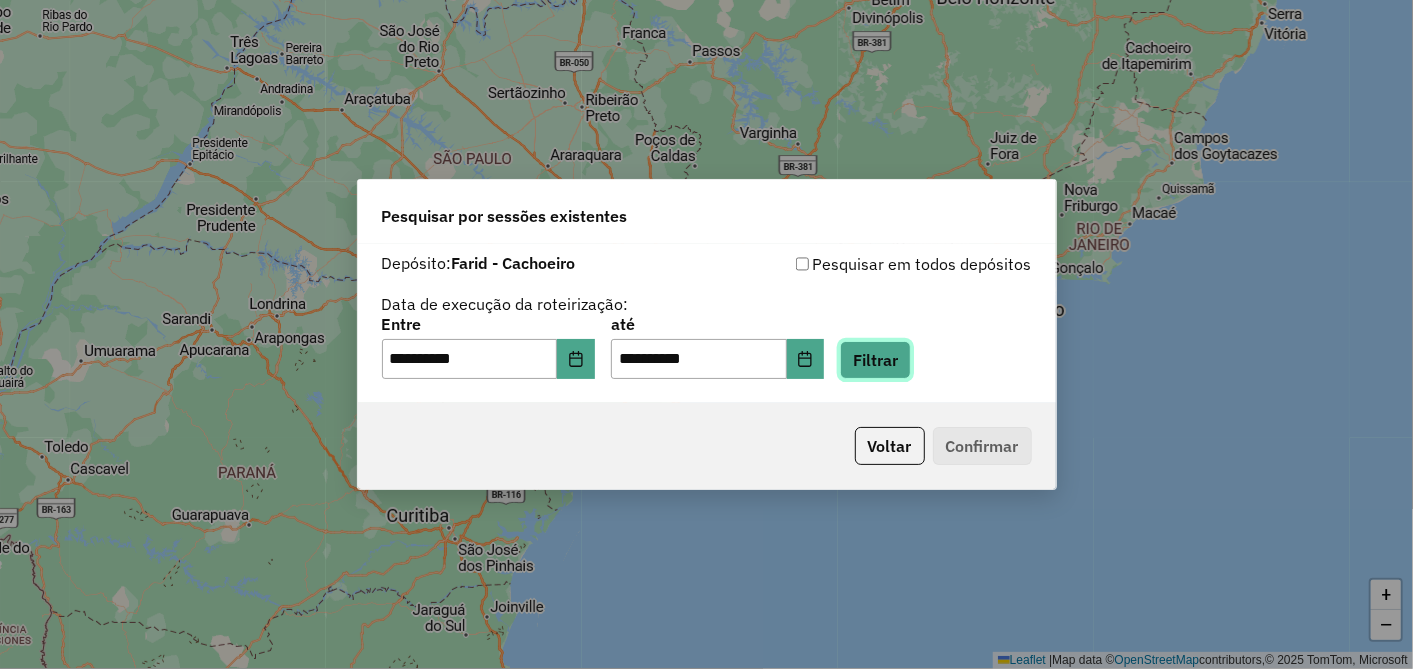 click on "Filtrar" 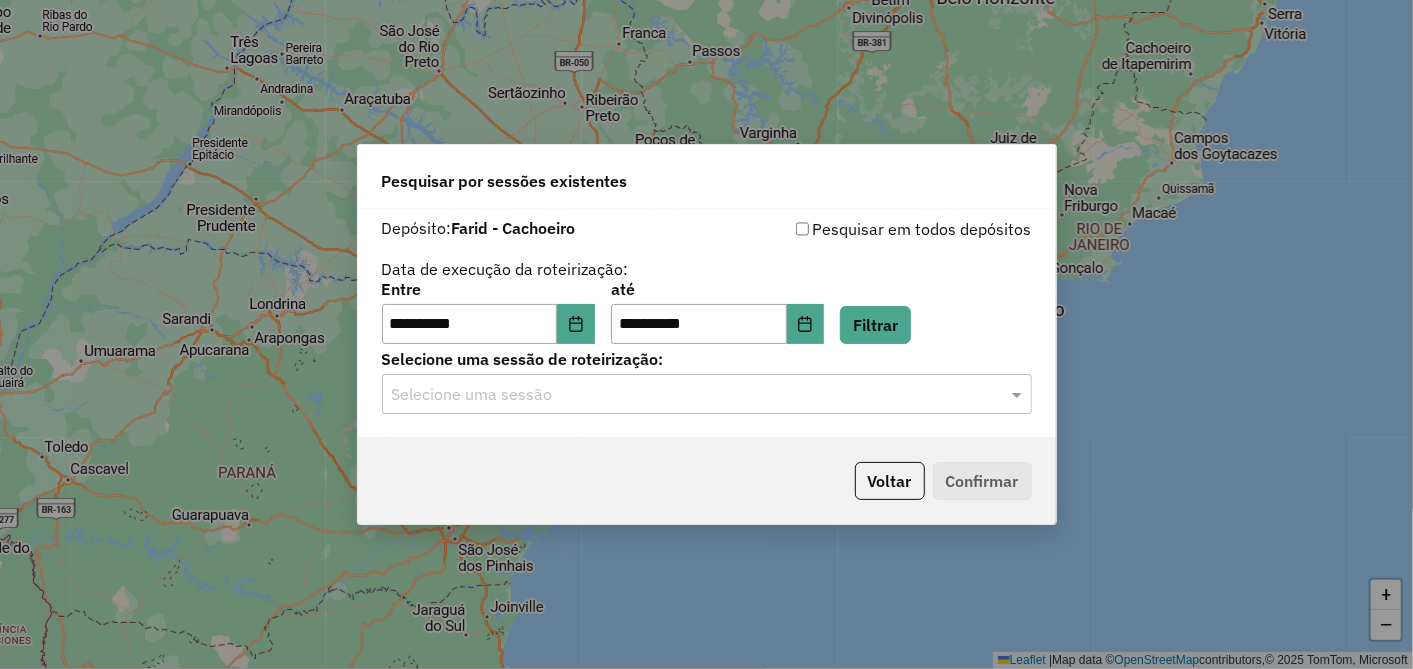 click 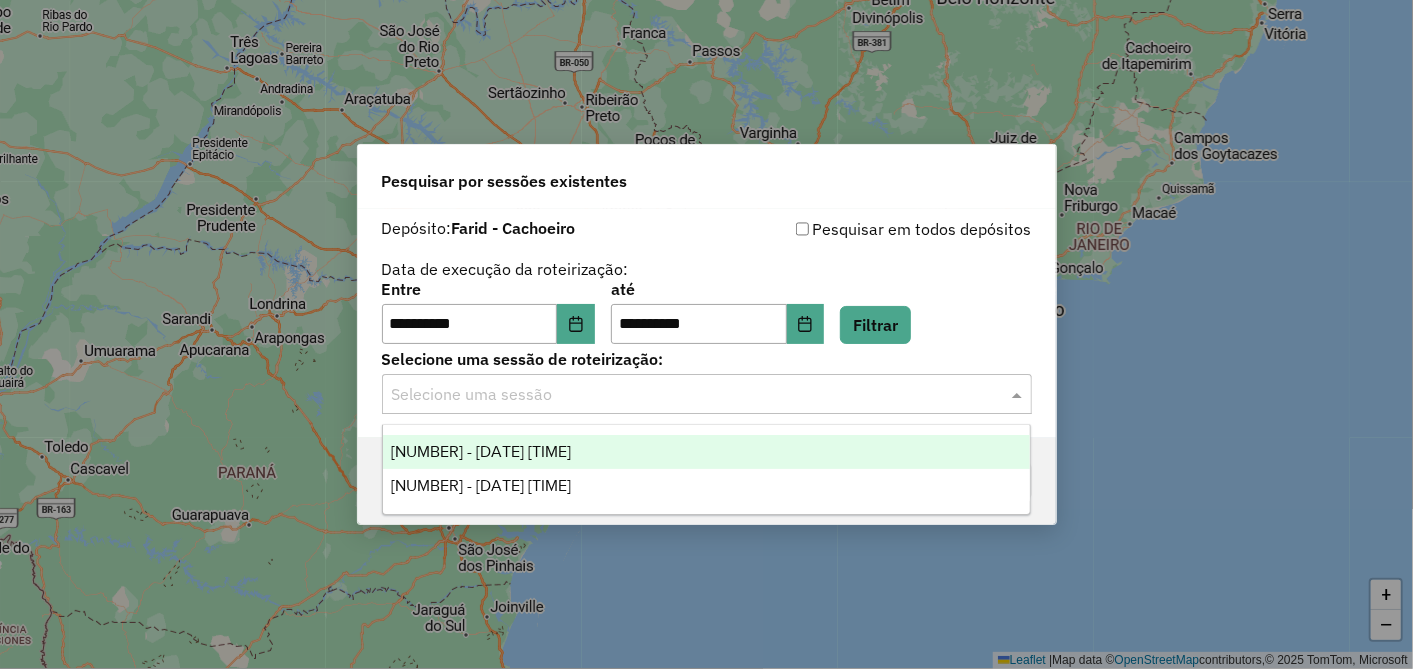 click on "974643 - 05/08/2025 17:39" at bounding box center (481, 451) 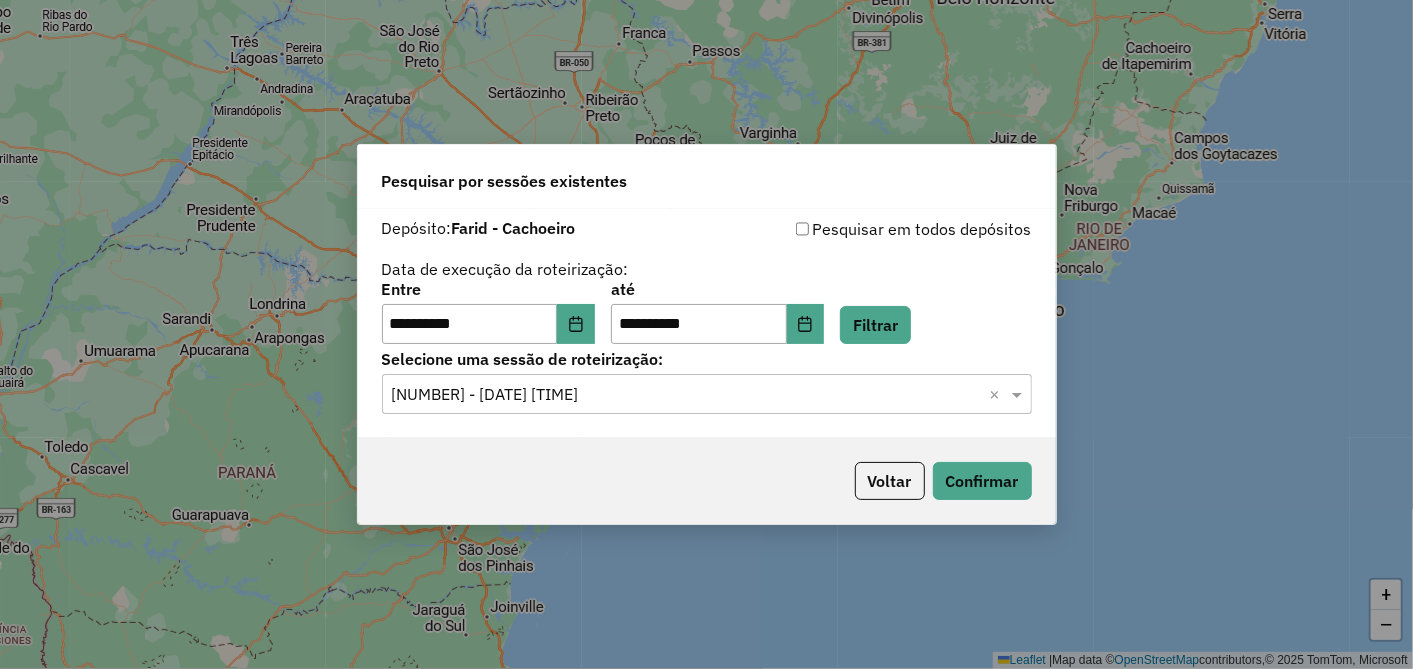 click 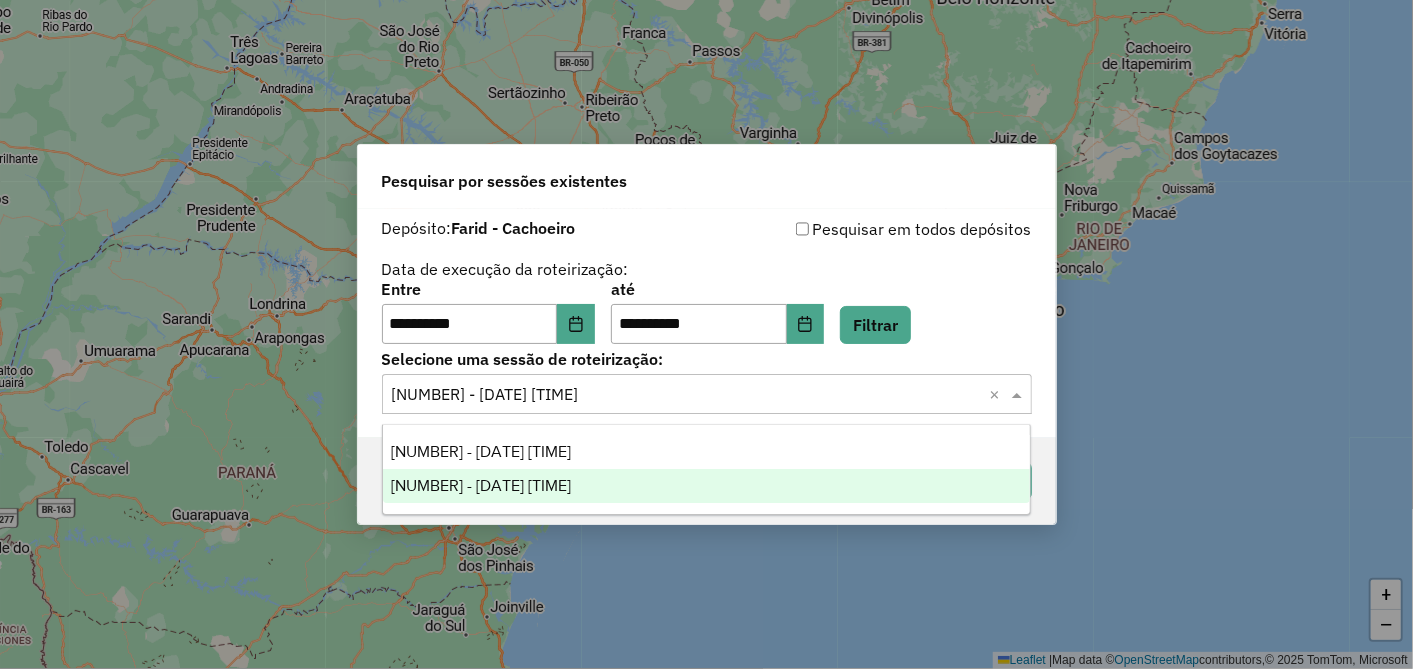 click on "974644 - 05/08/2025 17:39" at bounding box center [706, 486] 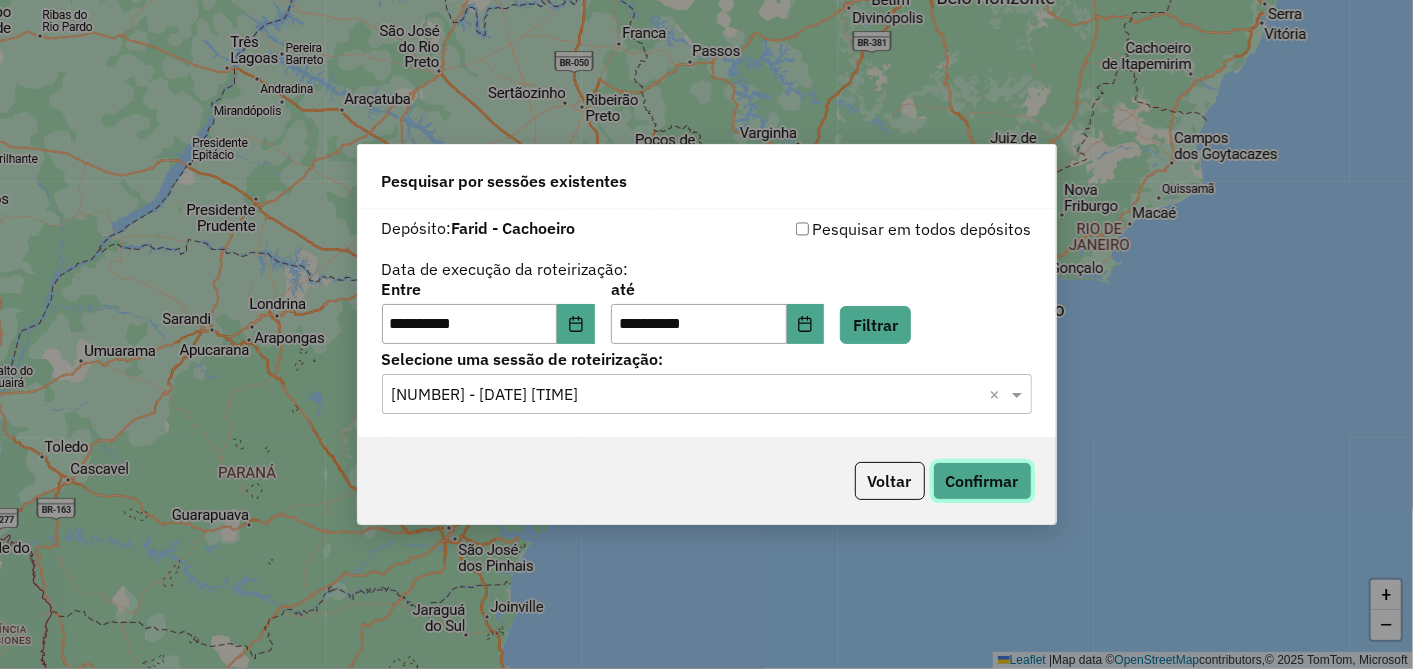 click on "Confirmar" 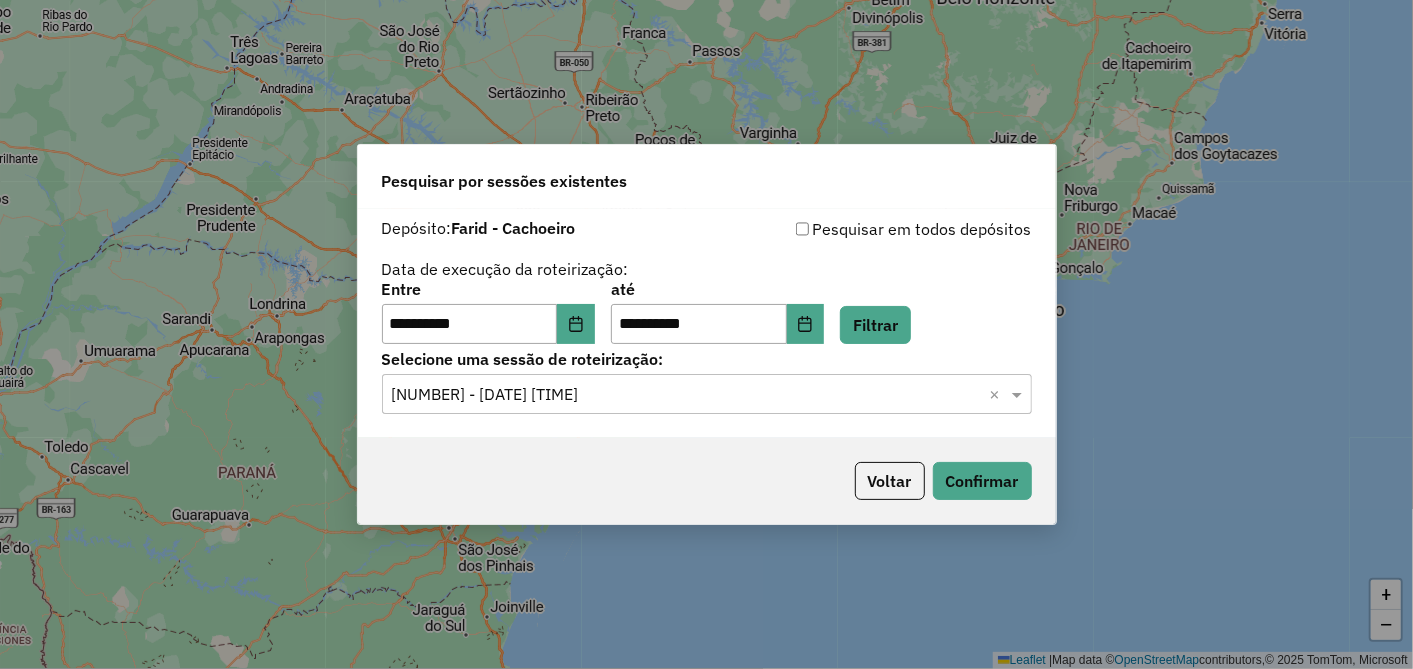 click 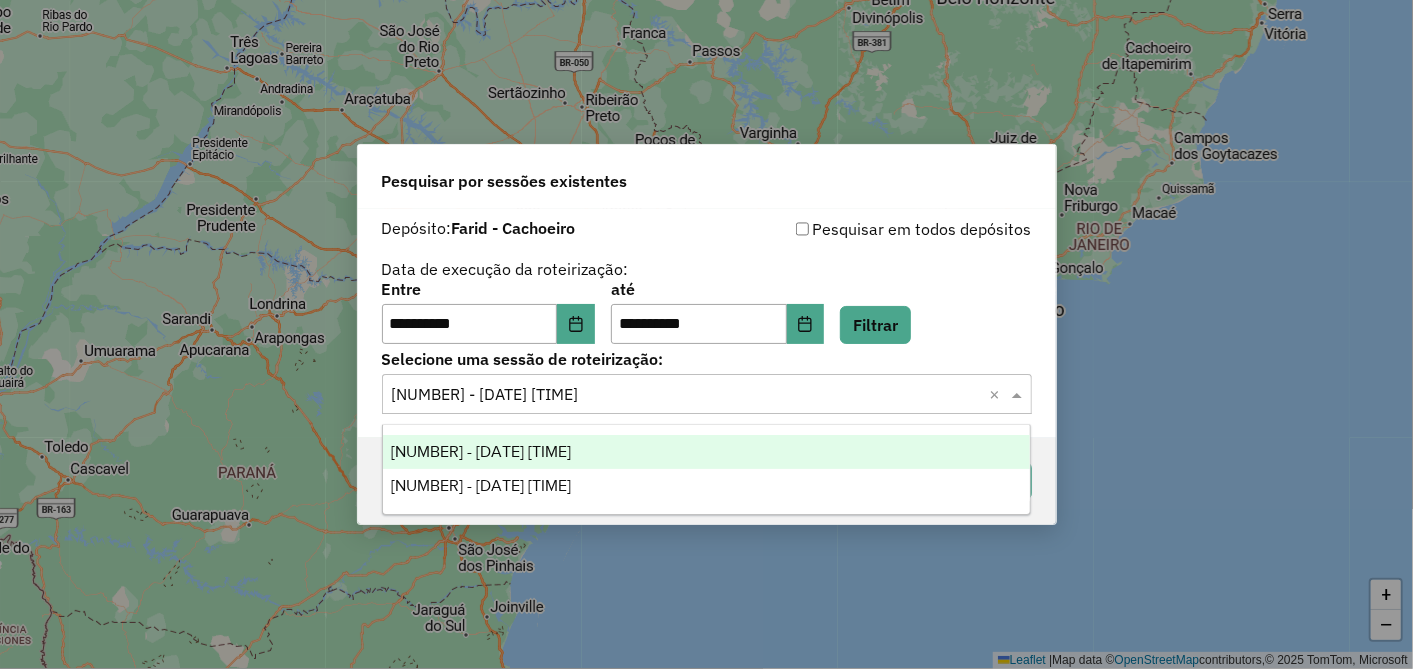 click on "974643 - 05/08/2025 17:39" at bounding box center [706, 452] 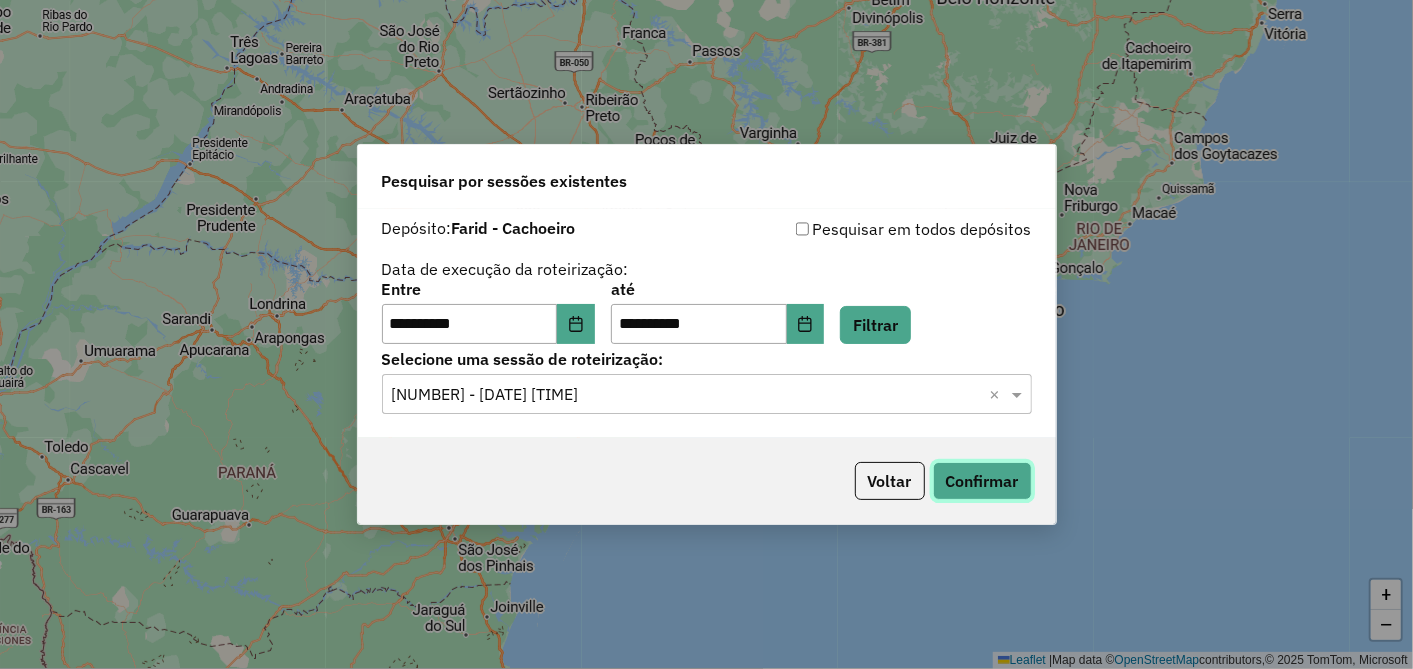 click on "Confirmar" 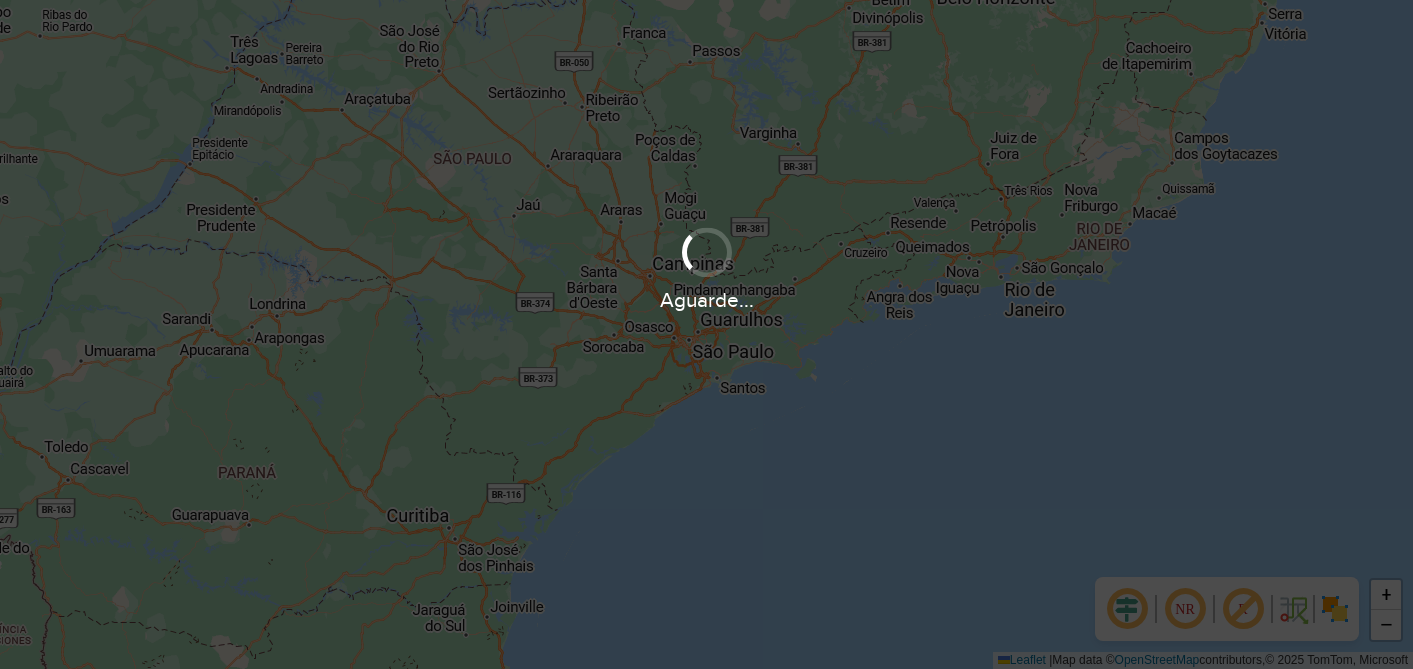 scroll, scrollTop: 0, scrollLeft: 0, axis: both 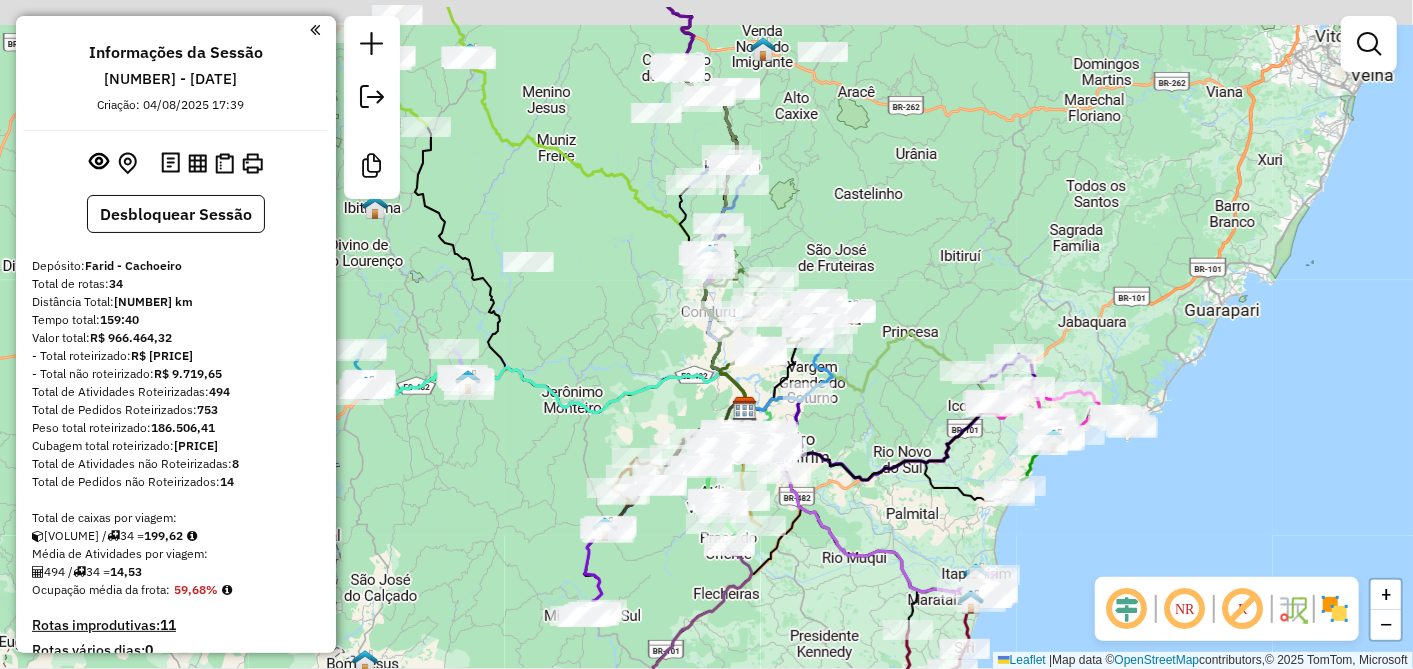 drag, startPoint x: 842, startPoint y: 362, endPoint x: 891, endPoint y: 455, distance: 105.11898 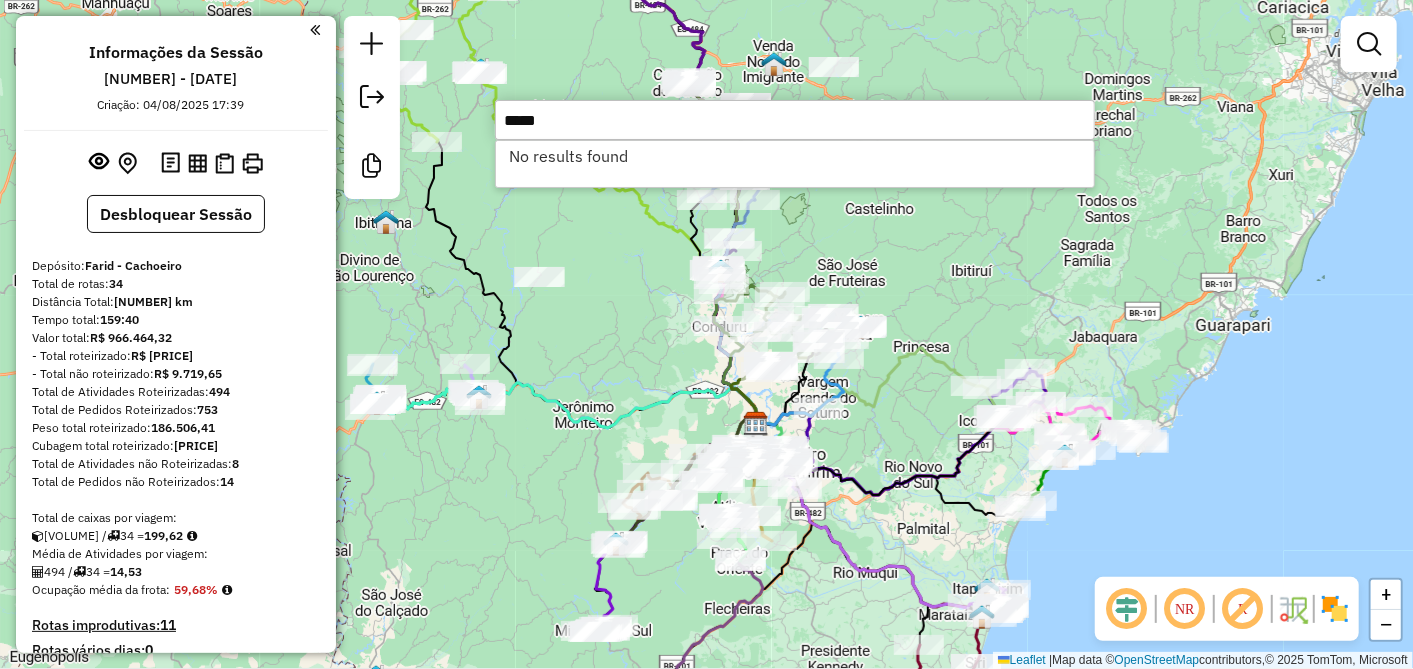 type on "*****" 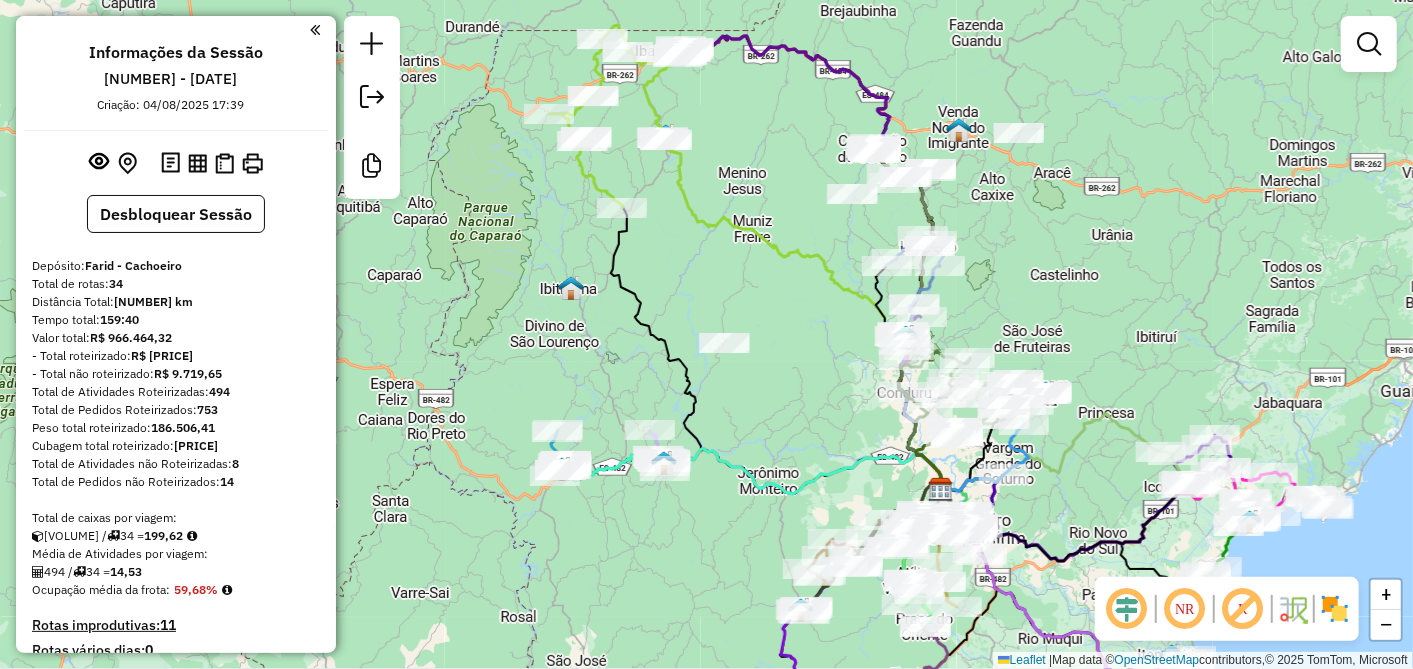drag, startPoint x: 904, startPoint y: 234, endPoint x: 1104, endPoint y: 258, distance: 201.43486 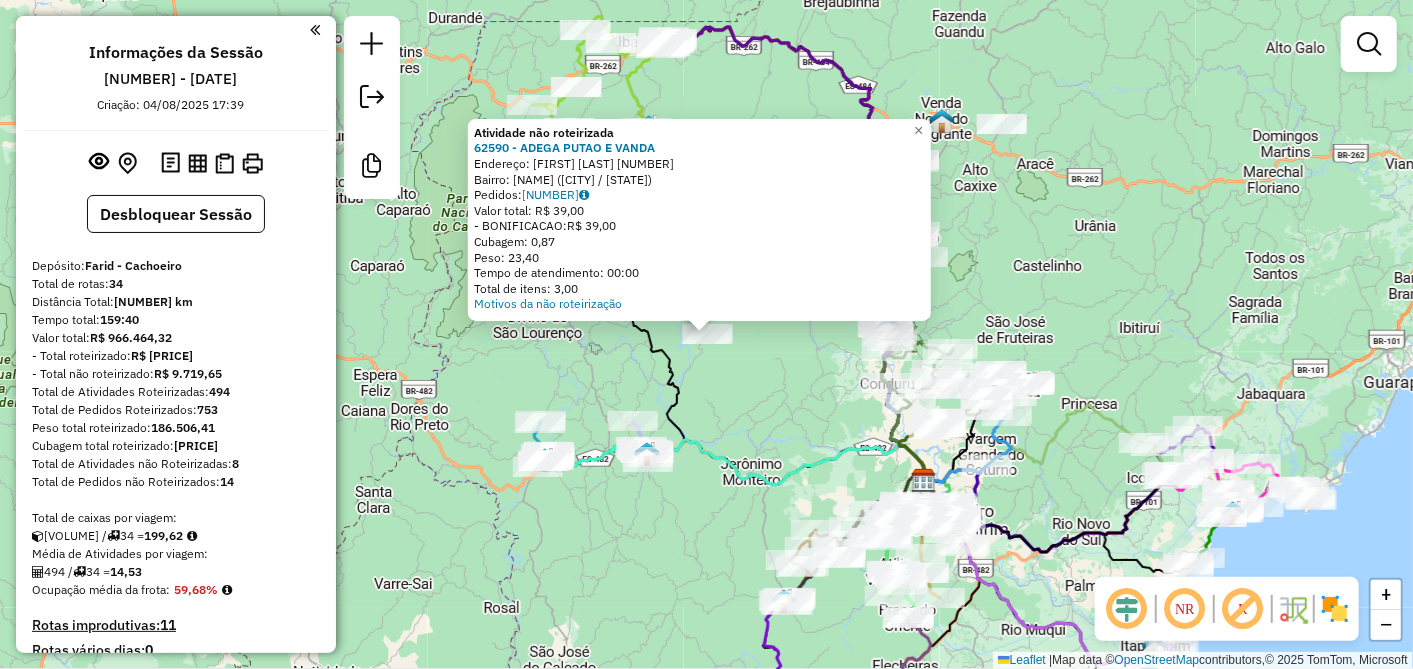 click on "Atividade não roteirizada 62590 - ADEGA PUTAO E VANDA  Endereço:  Rua Toufik Fassal 00   Bairro: CENTRO (ALEGRE / ES)   Pedidos:  04259498   Valor total: R$ 39,00   - BONIFICACAO:  R$ 39,00   Cubagem: 0,87   Peso: 23,40   Tempo de atendimento: 00:00   Total de itens: 3,00  Motivos da não roteirização × Janela de atendimento Grade de atendimento Capacidade Transportadoras Veículos Cliente Pedidos  Rotas Selecione os dias de semana para filtrar as janelas de atendimento  Seg   Ter   Qua   Qui   Sex   Sáb   Dom  Informe o período da janela de atendimento: De: Até:  Filtrar exatamente a janela do cliente  Considerar janela de atendimento padrão  Selecione os dias de semana para filtrar as grades de atendimento  Seg   Ter   Qua   Qui   Sex   Sáb   Dom   Considerar clientes sem dia de atendimento cadastrado  Clientes fora do dia de atendimento selecionado Filtrar as atividades entre os valores definidos abaixo:  Peso mínimo:   Peso máximo:   Cubagem mínima:   Cubagem máxima:   De:   Até:   De:  De:" 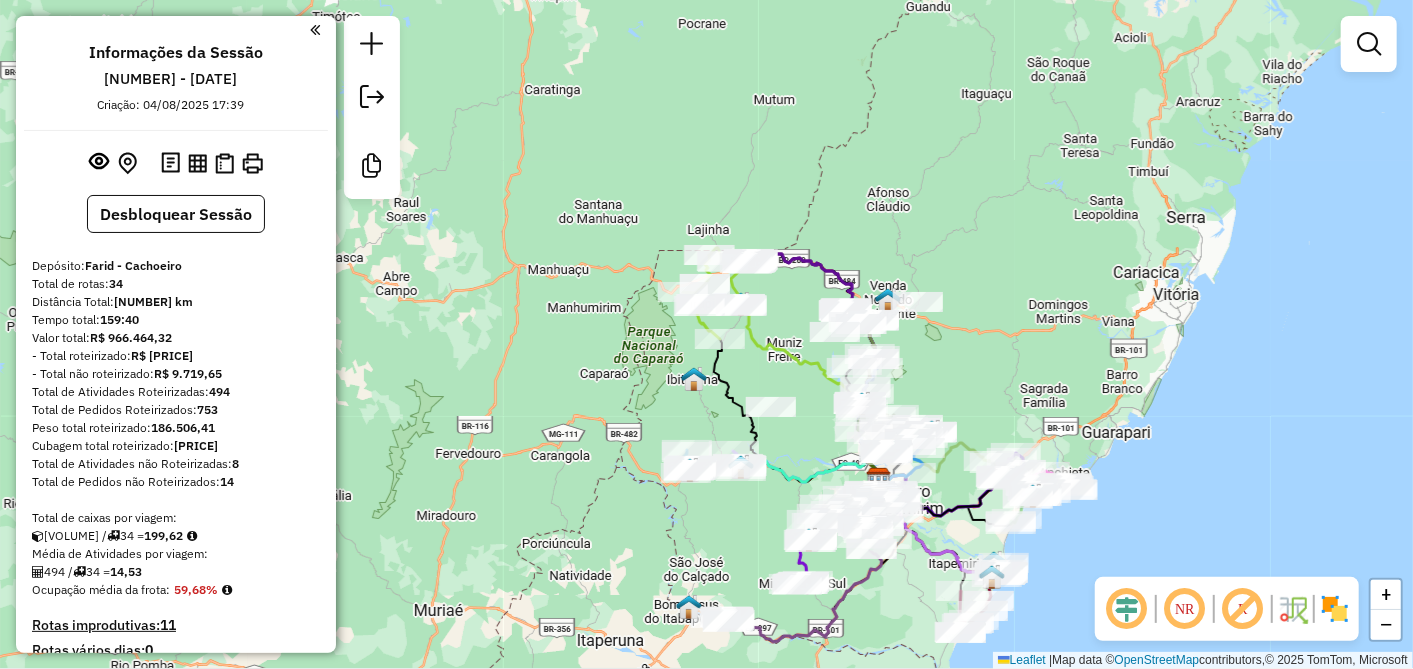 drag, startPoint x: 820, startPoint y: 391, endPoint x: 779, endPoint y: 438, distance: 62.369865 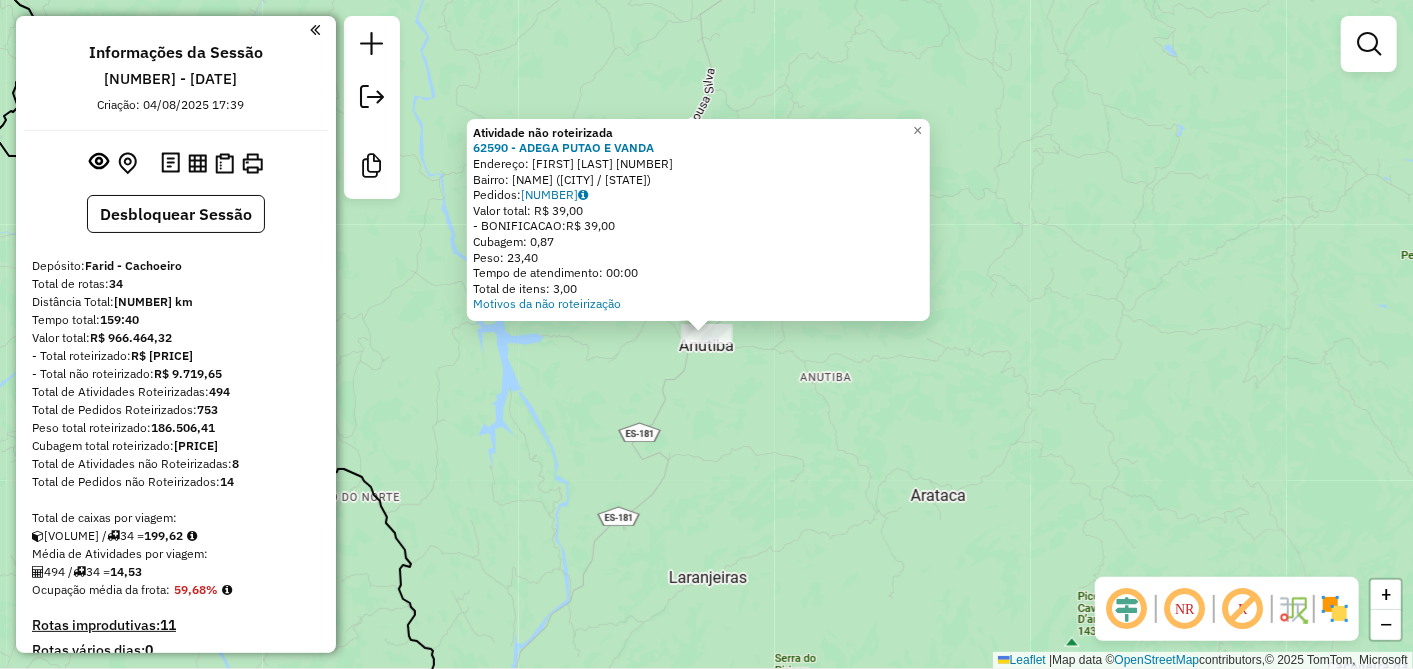 click on "Atividade não roteirizada 62590 - ADEGA PUTAO E VANDA  Endereço:  Rua Toufik Fassal 00   Bairro: CENTRO (ALEGRE / ES)   Pedidos:  04259498   Valor total: R$ 39,00   - BONIFICACAO:  R$ 39,00   Cubagem: 0,87   Peso: 23,40   Tempo de atendimento: 00:00   Total de itens: 3,00  Motivos da não roteirização × Janela de atendimento Grade de atendimento Capacidade Transportadoras Veículos Cliente Pedidos  Rotas Selecione os dias de semana para filtrar as janelas de atendimento  Seg   Ter   Qua   Qui   Sex   Sáb   Dom  Informe o período da janela de atendimento: De: Até:  Filtrar exatamente a janela do cliente  Considerar janela de atendimento padrão  Selecione os dias de semana para filtrar as grades de atendimento  Seg   Ter   Qua   Qui   Sex   Sáb   Dom   Considerar clientes sem dia de atendimento cadastrado  Clientes fora do dia de atendimento selecionado Filtrar as atividades entre os valores definidos abaixo:  Peso mínimo:   Peso máximo:   Cubagem mínima:   Cubagem máxima:   De:   Até:   De:  De:" 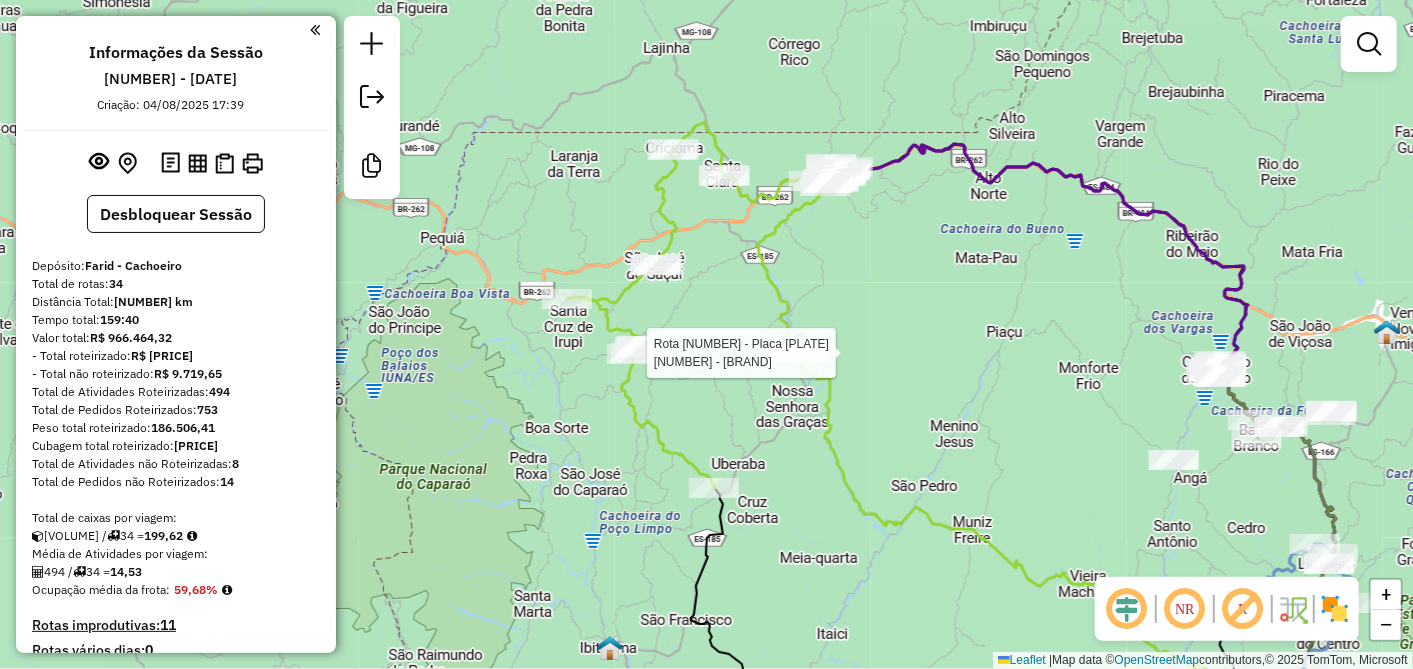 select on "**********" 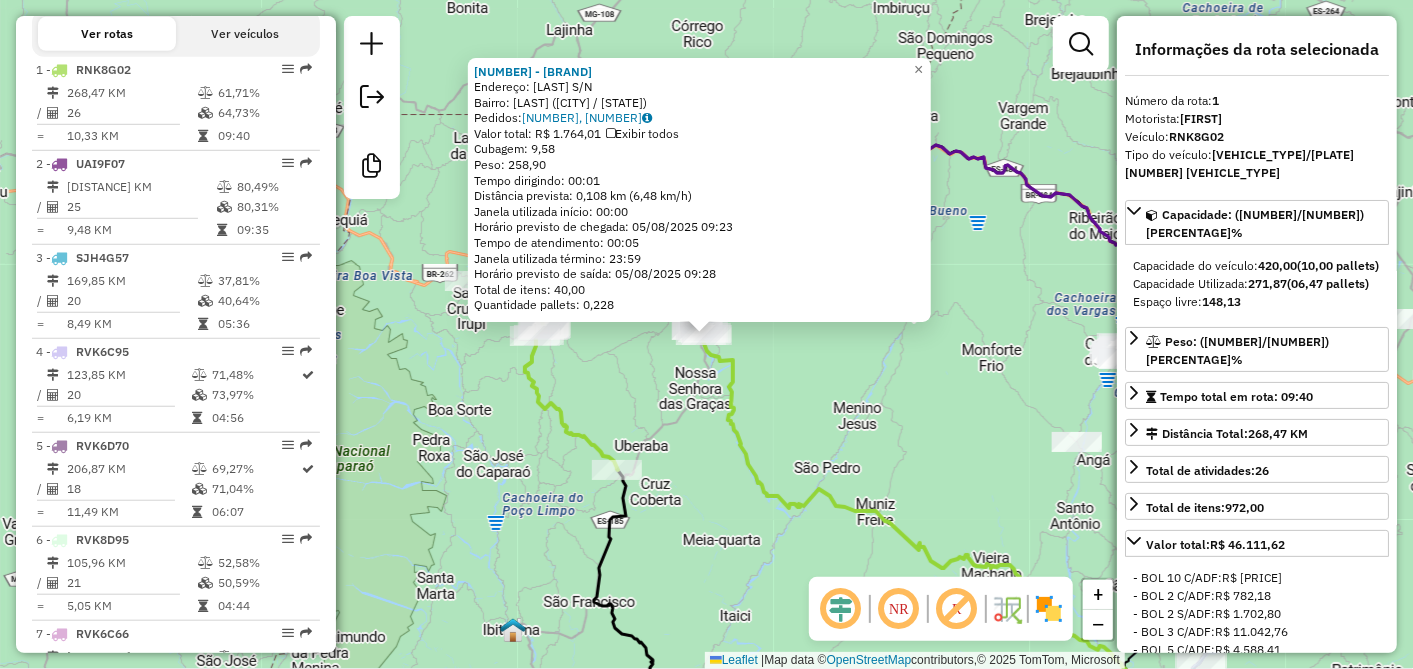 scroll, scrollTop: 786, scrollLeft: 0, axis: vertical 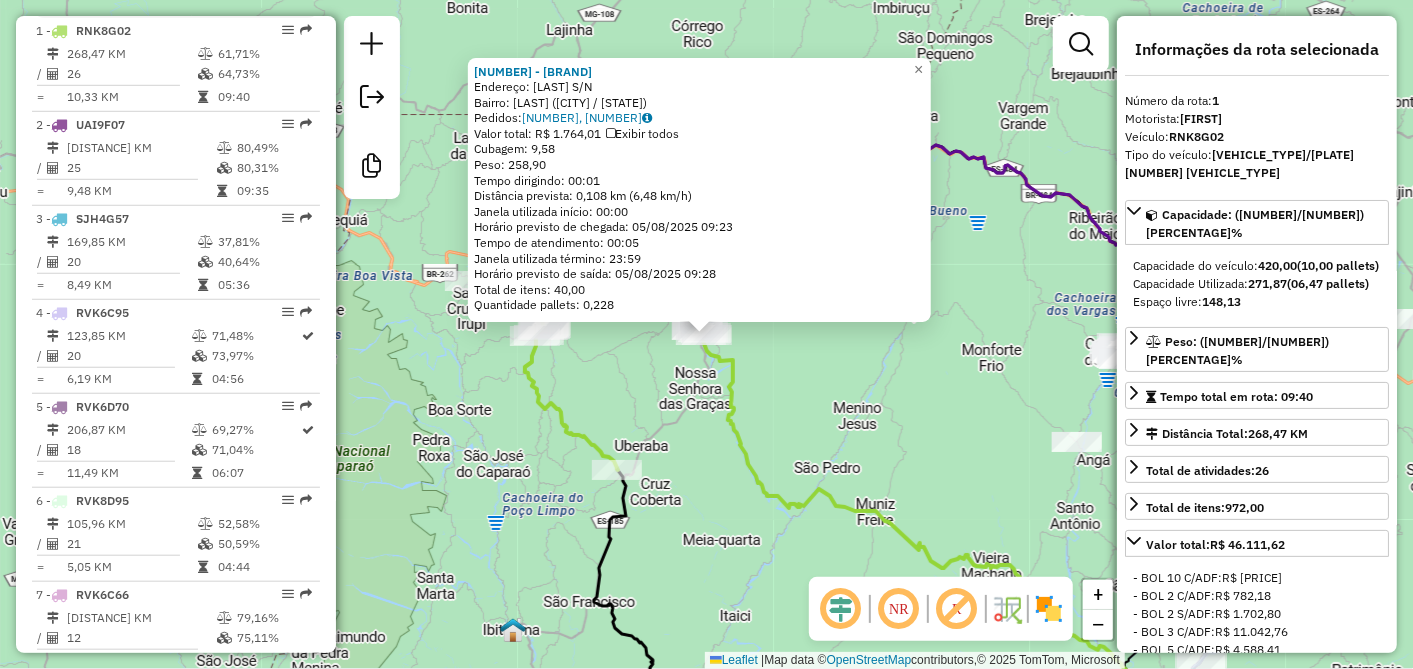 click on "64478 - BAR DO TOTOIN  Endereço:  IPIRANGA S/N   Bairro: QUILOMBO (IUNA / ES)   Pedidos:  04259941, 04259966   Valor total: R$ 1.764,01   Exibir todos   Cubagem: 9,58  Peso: 258,90  Tempo dirigindo: 00:01   Distância prevista: 0,108 km (6,48 km/h)   Janela utilizada início: 00:00   Horário previsto de chegada: 05/08/2025 09:23   Tempo de atendimento: 00:05   Janela utilizada término: 23:59   Horário previsto de saída: 05/08/2025 09:28   Total de itens: 40,00   Quantidade pallets: 0,228  × Janela de atendimento Grade de atendimento Capacidade Transportadoras Veículos Cliente Pedidos  Rotas Selecione os dias de semana para filtrar as janelas de atendimento  Seg   Ter   Qua   Qui   Sex   Sáb   Dom  Informe o período da janela de atendimento: De: Até:  Filtrar exatamente a janela do cliente  Considerar janela de atendimento padrão  Selecione os dias de semana para filtrar as grades de atendimento  Seg   Ter   Qua   Qui   Sex   Sáb   Dom   Considerar clientes sem dia de atendimento cadastrado  De:  +" 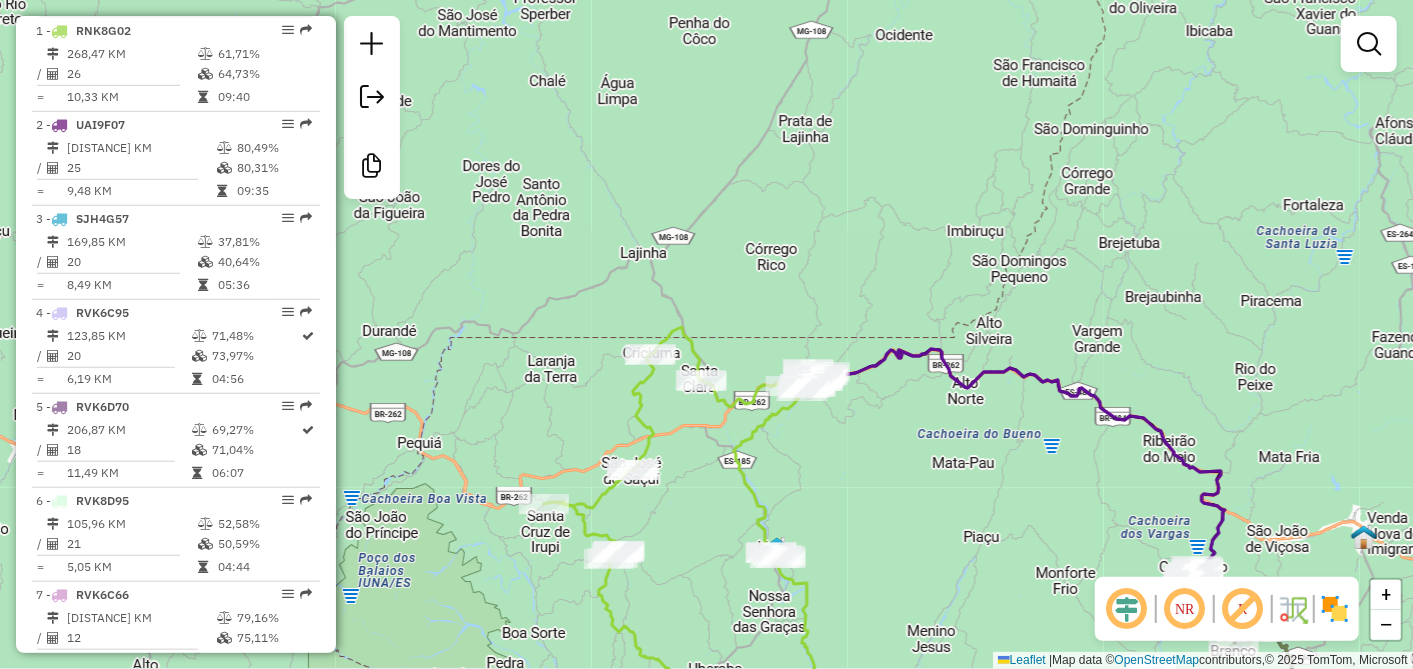 drag, startPoint x: 808, startPoint y: 298, endPoint x: 887, endPoint y: 534, distance: 248.87146 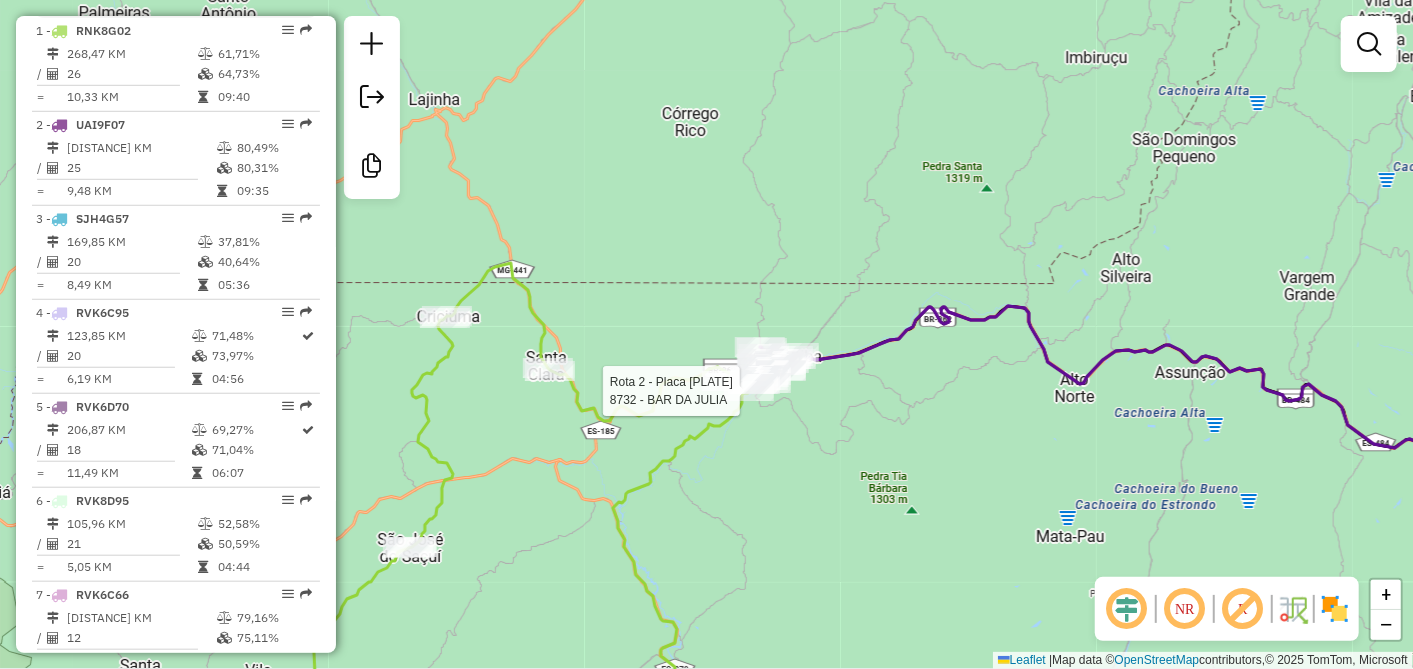 select on "**********" 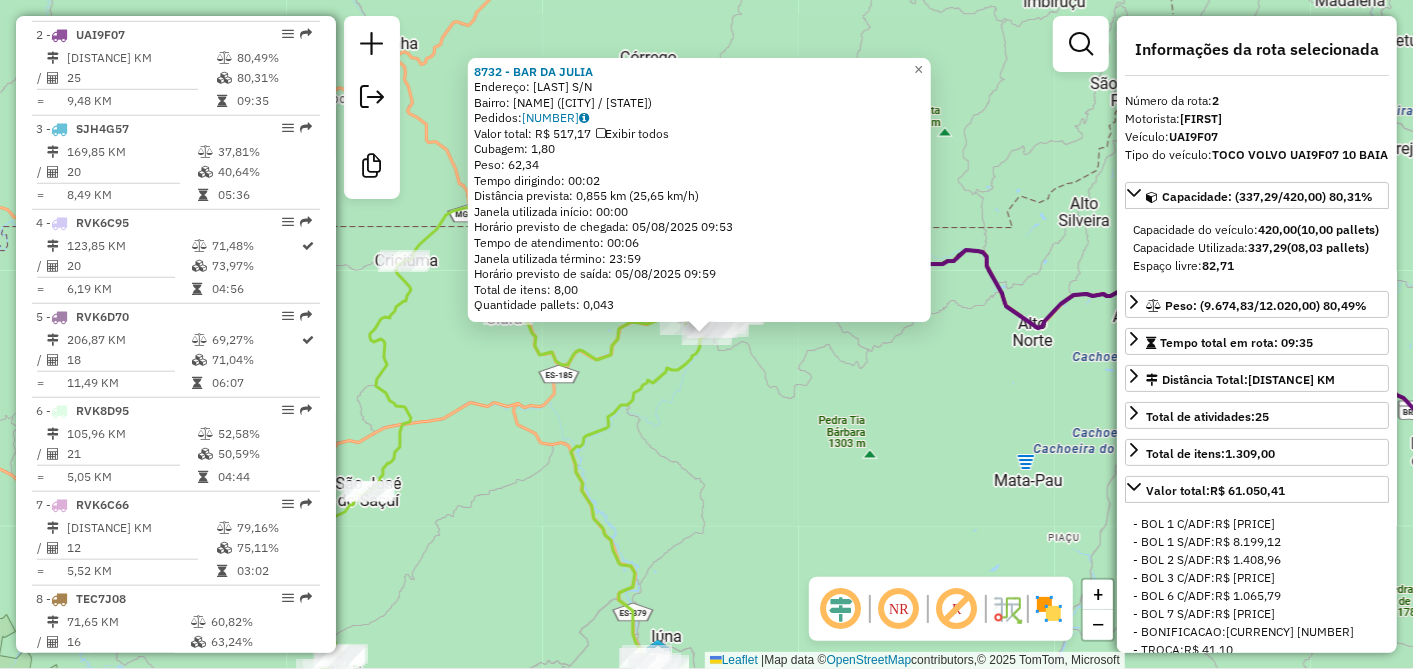 scroll, scrollTop: 880, scrollLeft: 0, axis: vertical 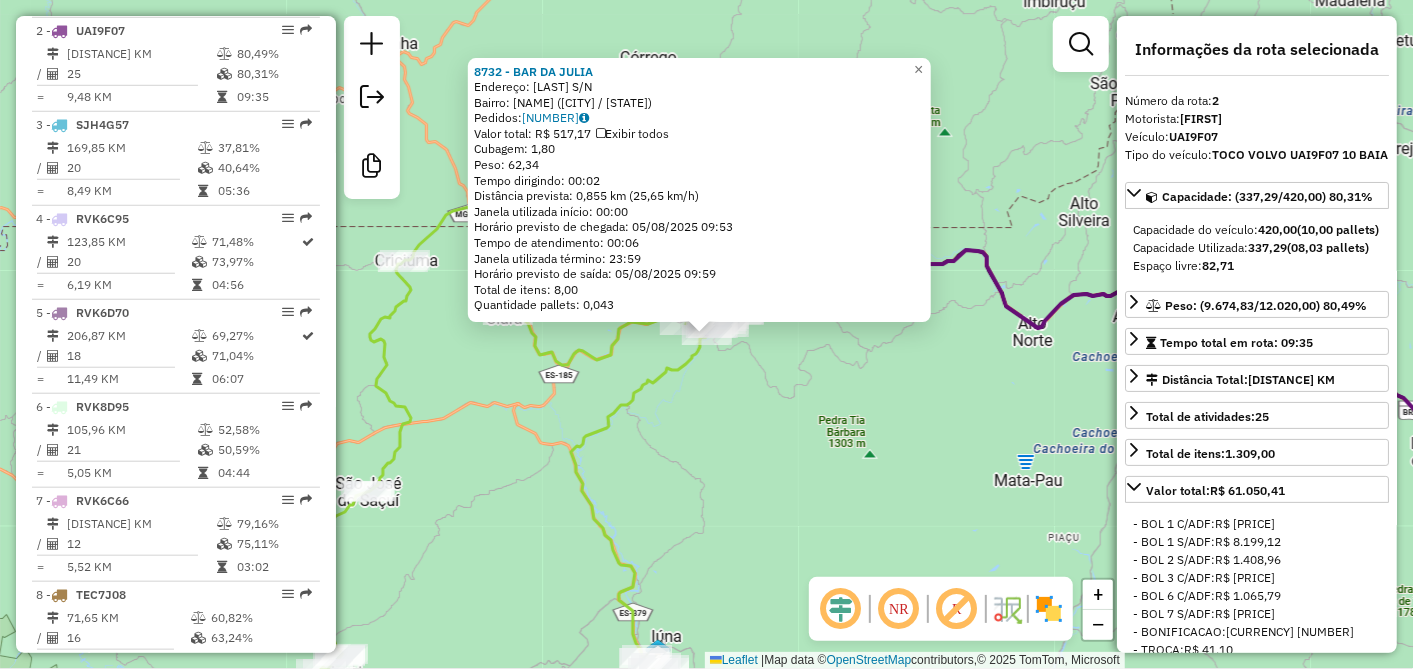 click on "8732 - BAR DA JULIA  Endereço:  CAMBRAIA S/N   Bairro: ALVARINO TOLEDO (IBATIBA / ES)   Pedidos:  04259458   Valor total: R$ 517,17   Exibir todos   Cubagem: 1,80  Peso: 62,34  Tempo dirigindo: 00:02   Distância prevista: 0,855 km (25,65 km/h)   Janela utilizada início: 00:00   Horário previsto de chegada: 05/08/2025 09:53   Tempo de atendimento: 00:06   Janela utilizada término: 23:59   Horário previsto de saída: 05/08/2025 09:59   Total de itens: 8,00   Quantidade pallets: 0,043  × Janela de atendimento Grade de atendimento Capacidade Transportadoras Veículos Cliente Pedidos  Rotas Selecione os dias de semana para filtrar as janelas de atendimento  Seg   Ter   Qua   Qui   Sex   Sáb   Dom  Informe o período da janela de atendimento: De: Até:  Filtrar exatamente a janela do cliente  Considerar janela de atendimento padrão  Selecione os dias de semana para filtrar as grades de atendimento  Seg   Ter   Qua   Qui   Sex   Sáb   Dom   Considerar clientes sem dia de atendimento cadastrado  De:   De:" 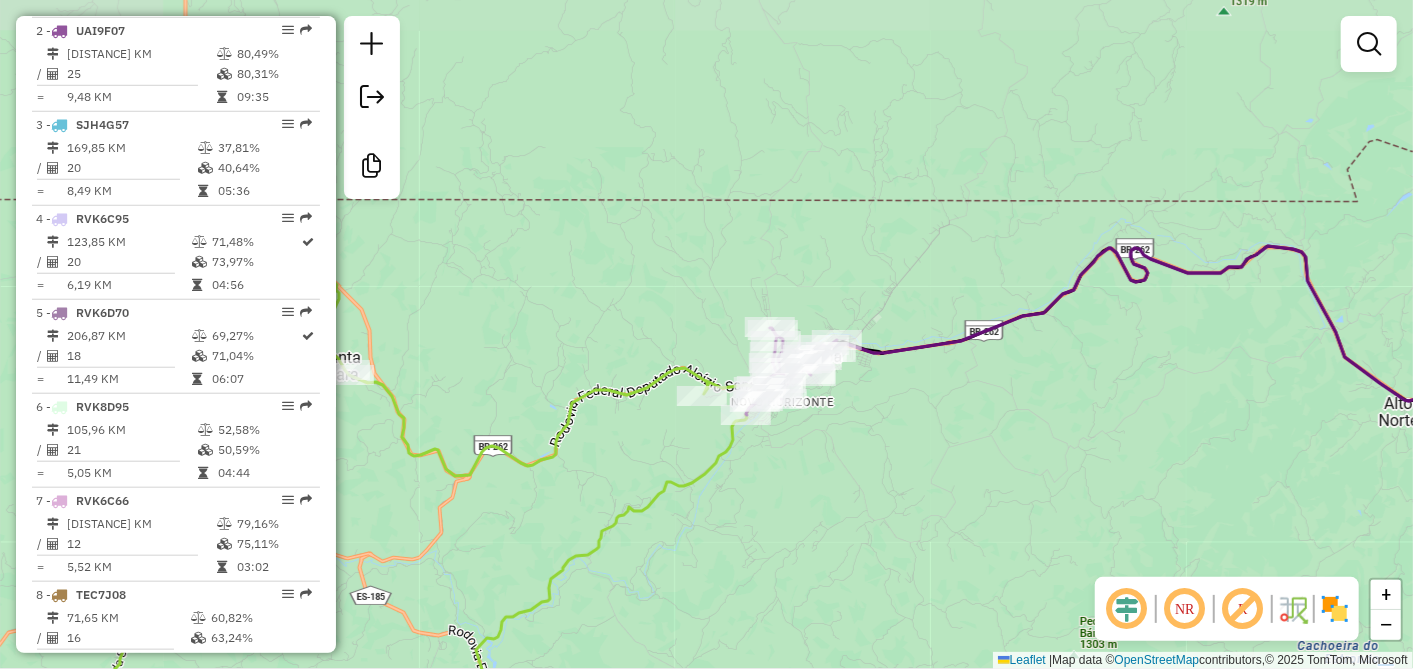 drag, startPoint x: 922, startPoint y: 416, endPoint x: 836, endPoint y: 510, distance: 127.40487 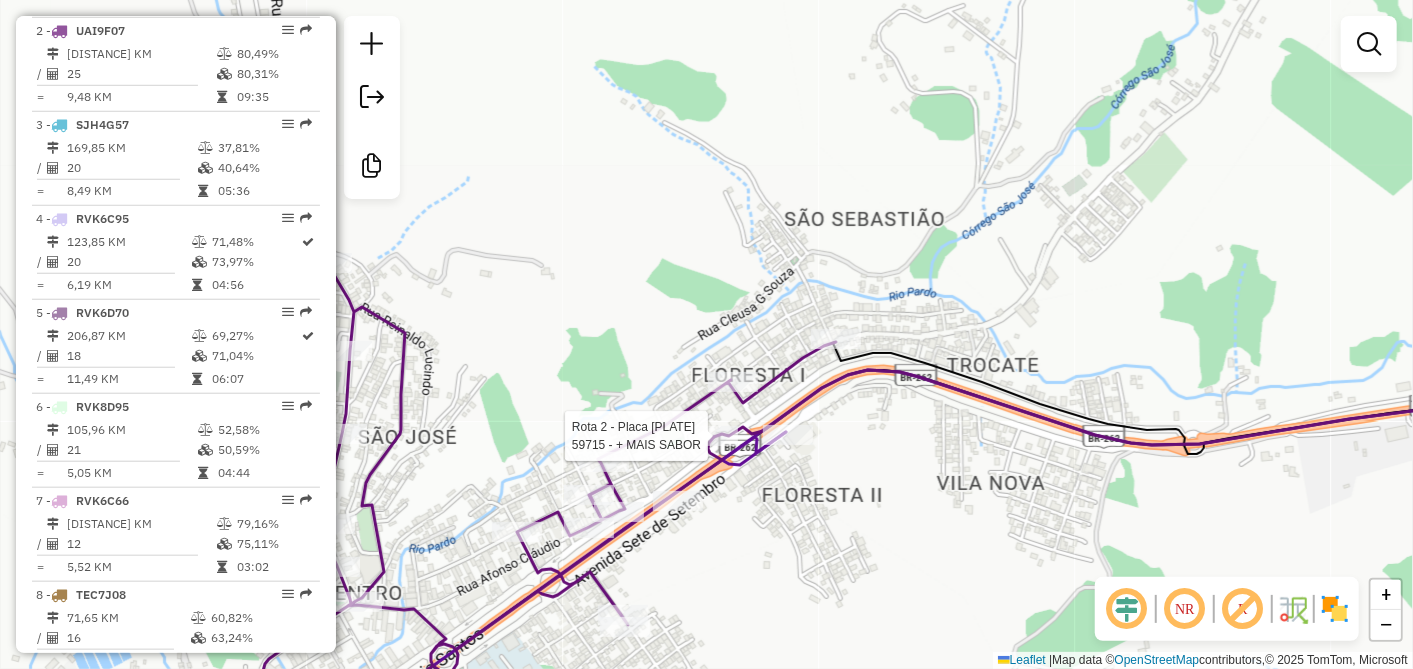 select on "**********" 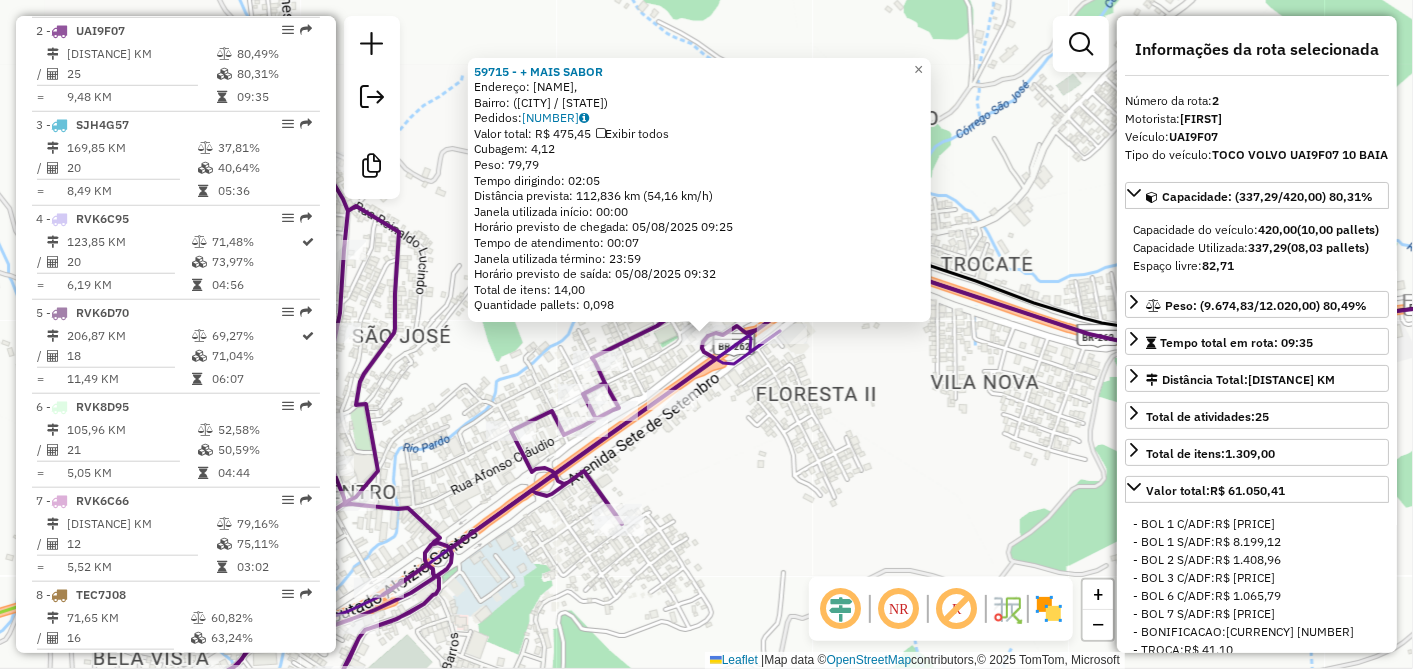 click on "59715 - + MAIS SABOR  Endereço: Avenida Mário Andreaza,    Bairro:  (Ibatiba / ES)   Pedidos:  04259726   Valor total: R$ 475,45   Exibir todos   Cubagem: 4,12  Peso: 79,79  Tempo dirigindo: 02:05   Distância prevista: 112,836 km (54,16 km/h)   Janela utilizada início: 00:00   Horário previsto de chegada: 05/08/2025 09:25   Tempo de atendimento: 00:07   Janela utilizada término: 23:59   Horário previsto de saída: 05/08/2025 09:32   Total de itens: 14,00   Quantidade pallets: 0,098  × Janela de atendimento Grade de atendimento Capacidade Transportadoras Veículos Cliente Pedidos  Rotas Selecione os dias de semana para filtrar as janelas de atendimento  Seg   Ter   Qua   Qui   Sex   Sáb   Dom  Informe o período da janela de atendimento: De: Até:  Filtrar exatamente a janela do cliente  Considerar janela de atendimento padrão  Selecione os dias de semana para filtrar as grades de atendimento  Seg   Ter   Qua   Qui   Sex   Sáb   Dom   Considerar clientes sem dia de atendimento cadastrado  De:   De:" 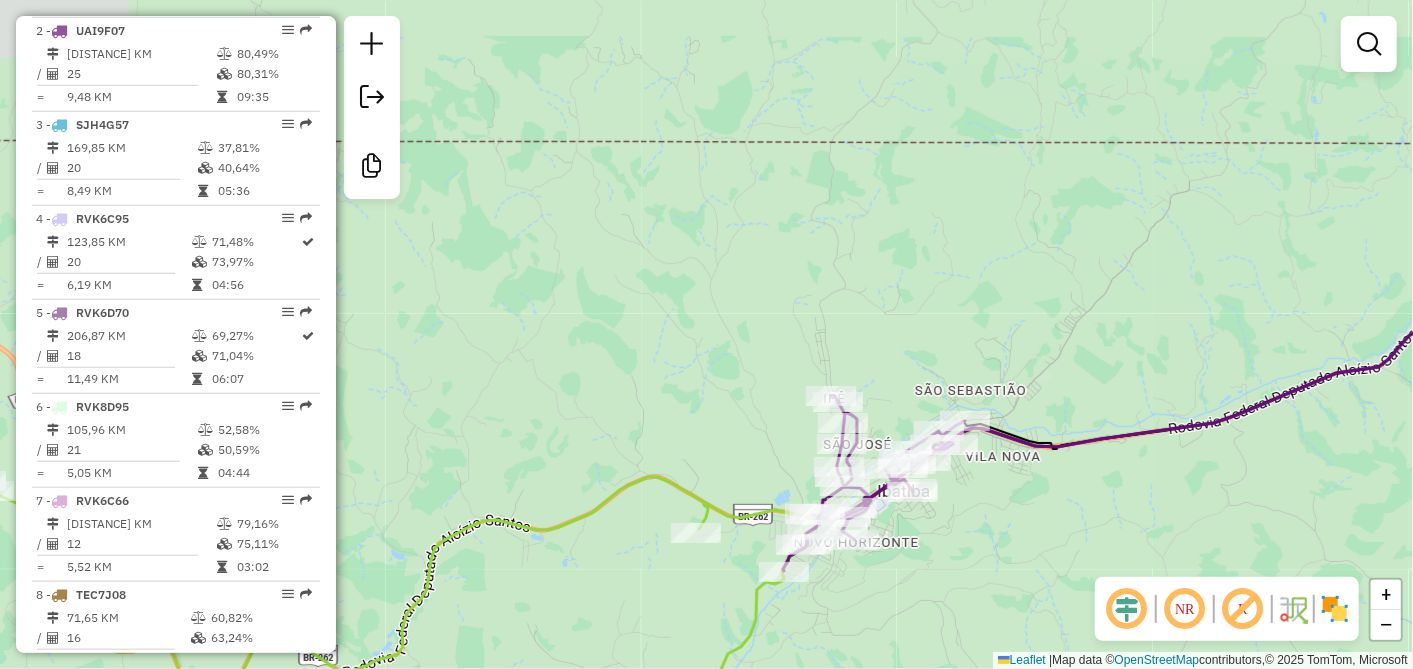 drag, startPoint x: 983, startPoint y: 537, endPoint x: 1111, endPoint y: 383, distance: 200.24985 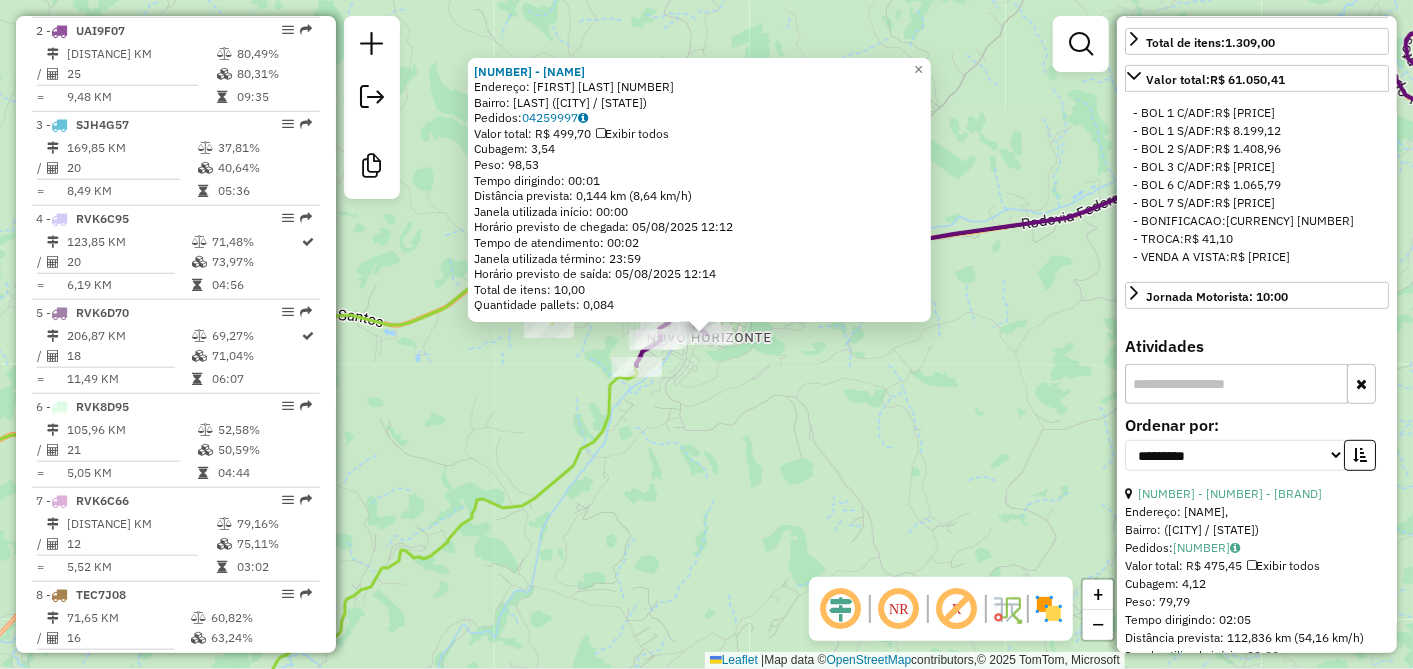 scroll, scrollTop: 444, scrollLeft: 0, axis: vertical 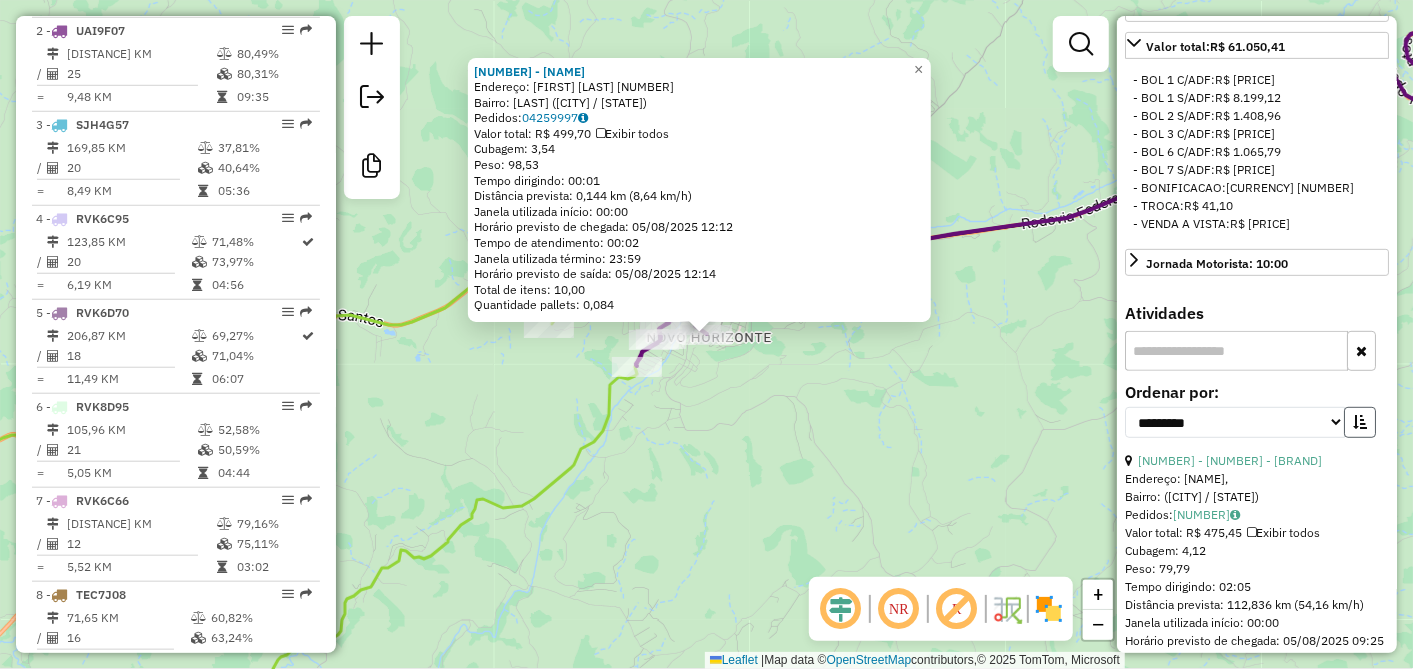 click at bounding box center [1360, 422] 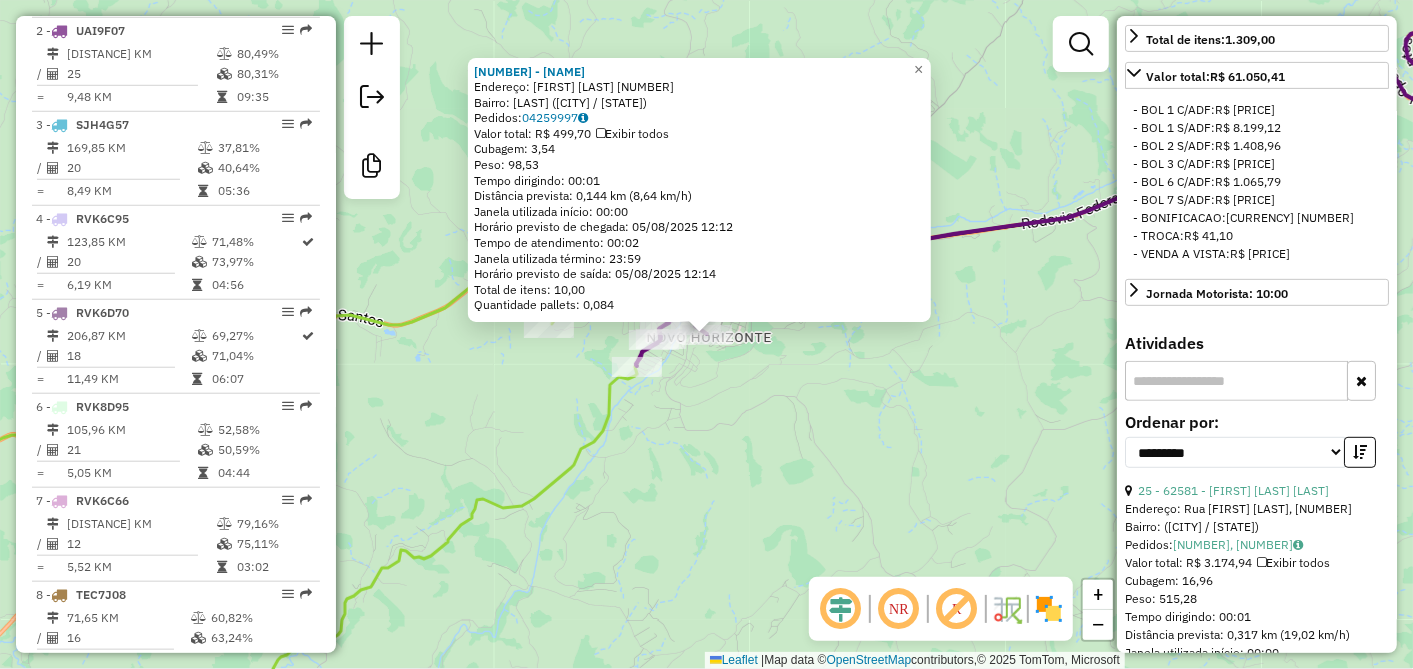 scroll, scrollTop: 444, scrollLeft: 0, axis: vertical 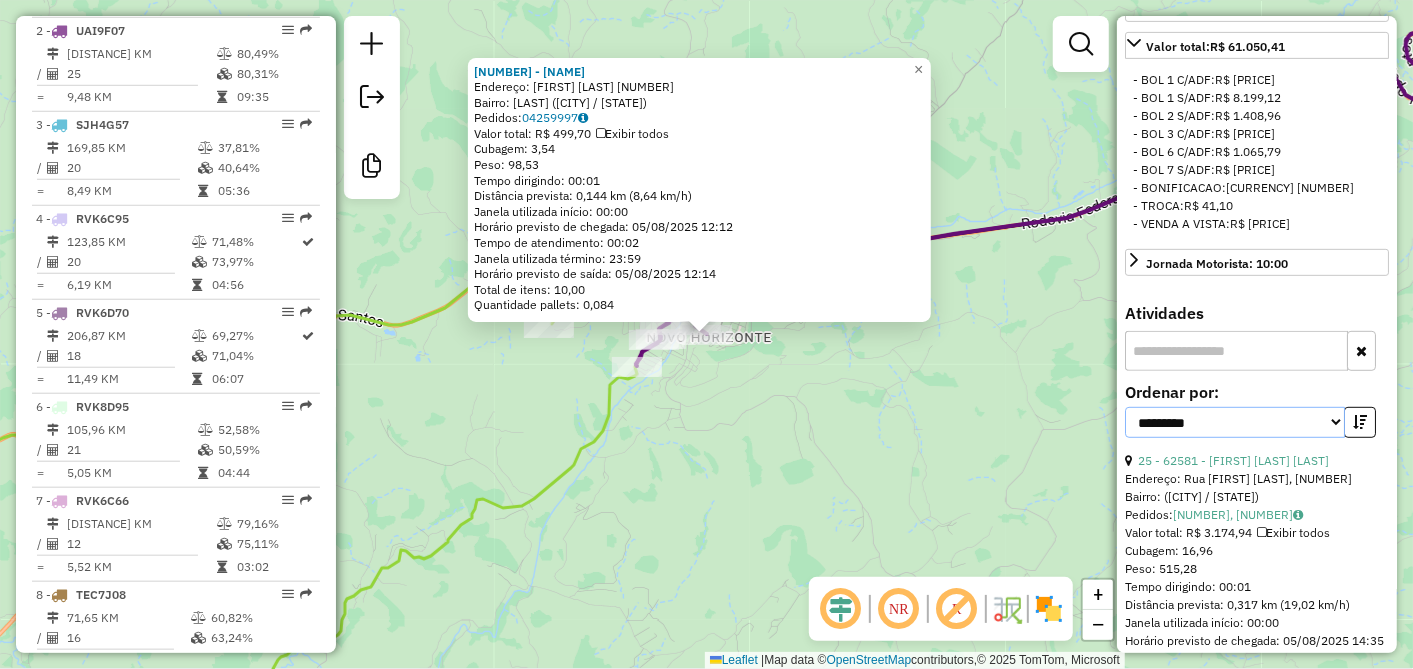 click on "**********" at bounding box center [1235, 422] 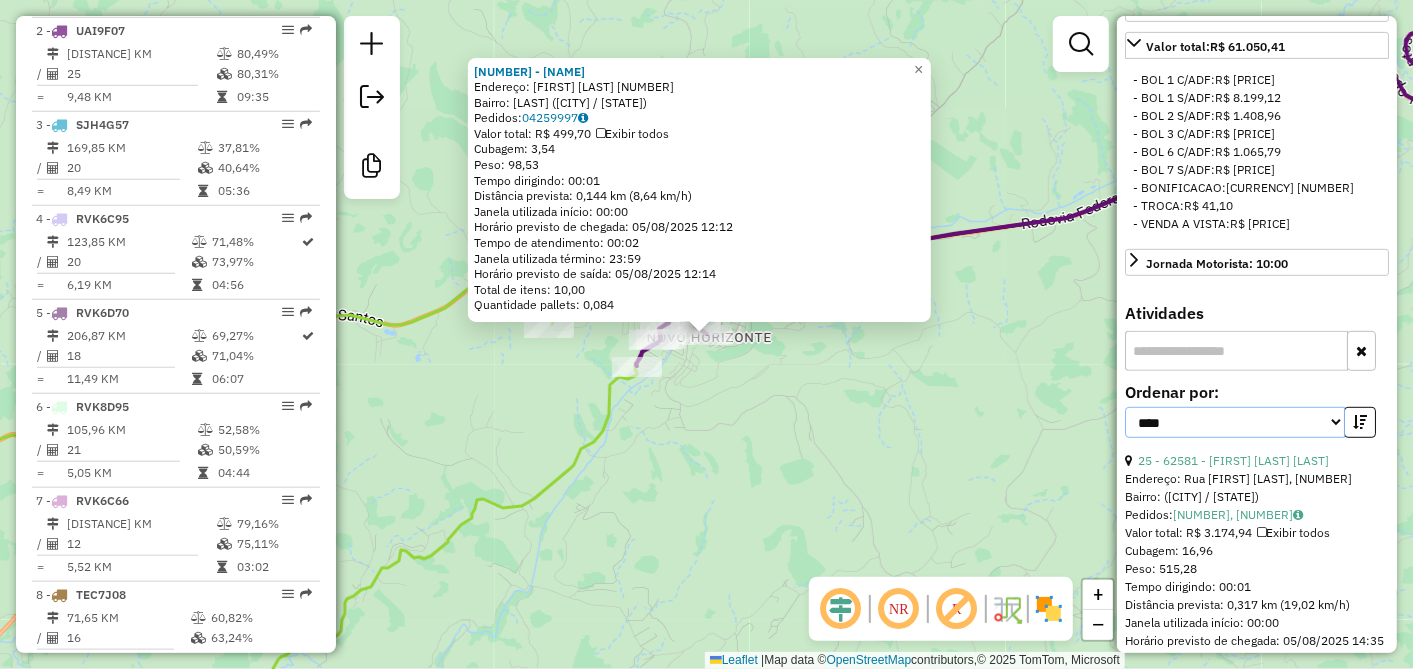 click on "**********" at bounding box center (1235, 422) 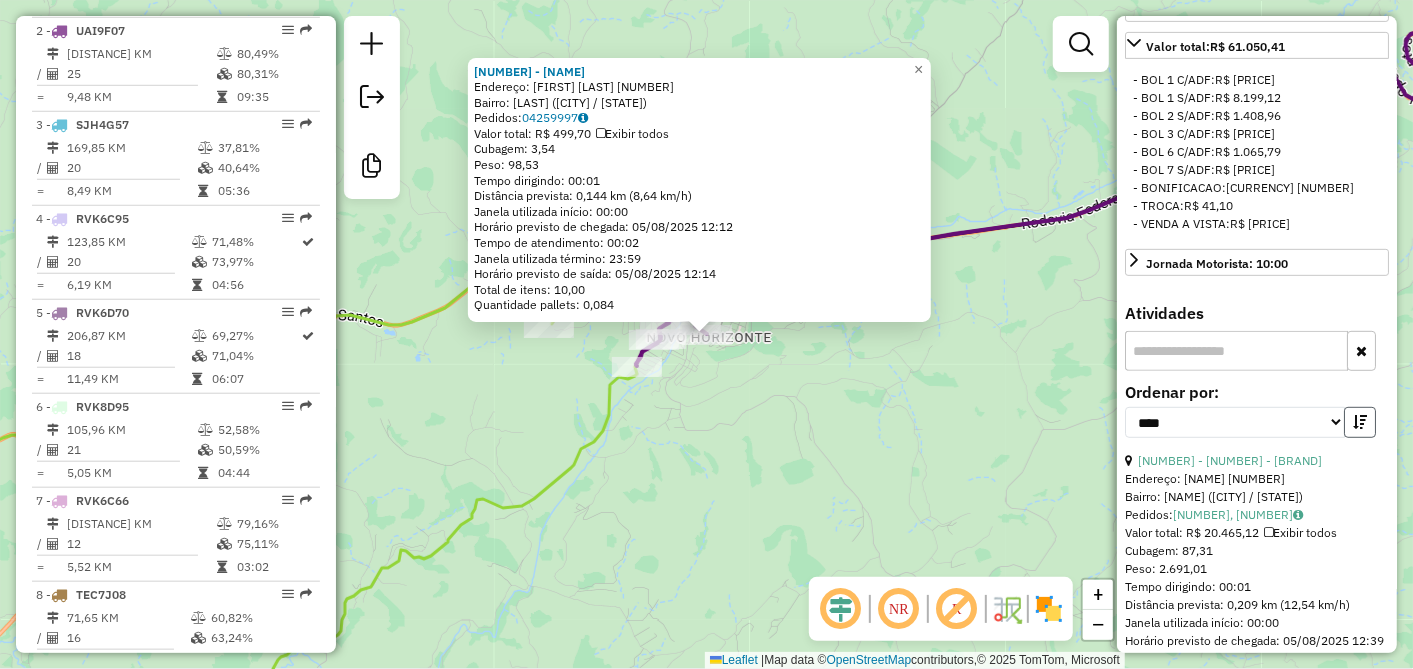 click at bounding box center (1360, 422) 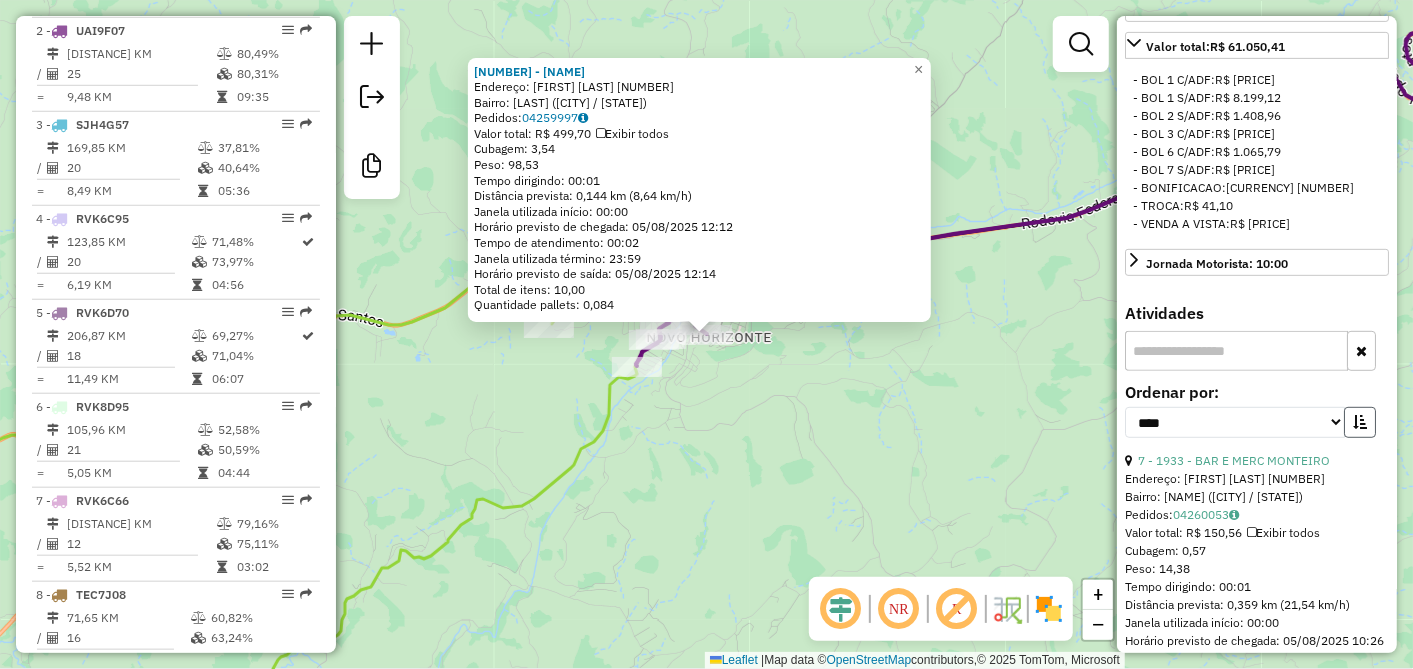 click at bounding box center (1360, 422) 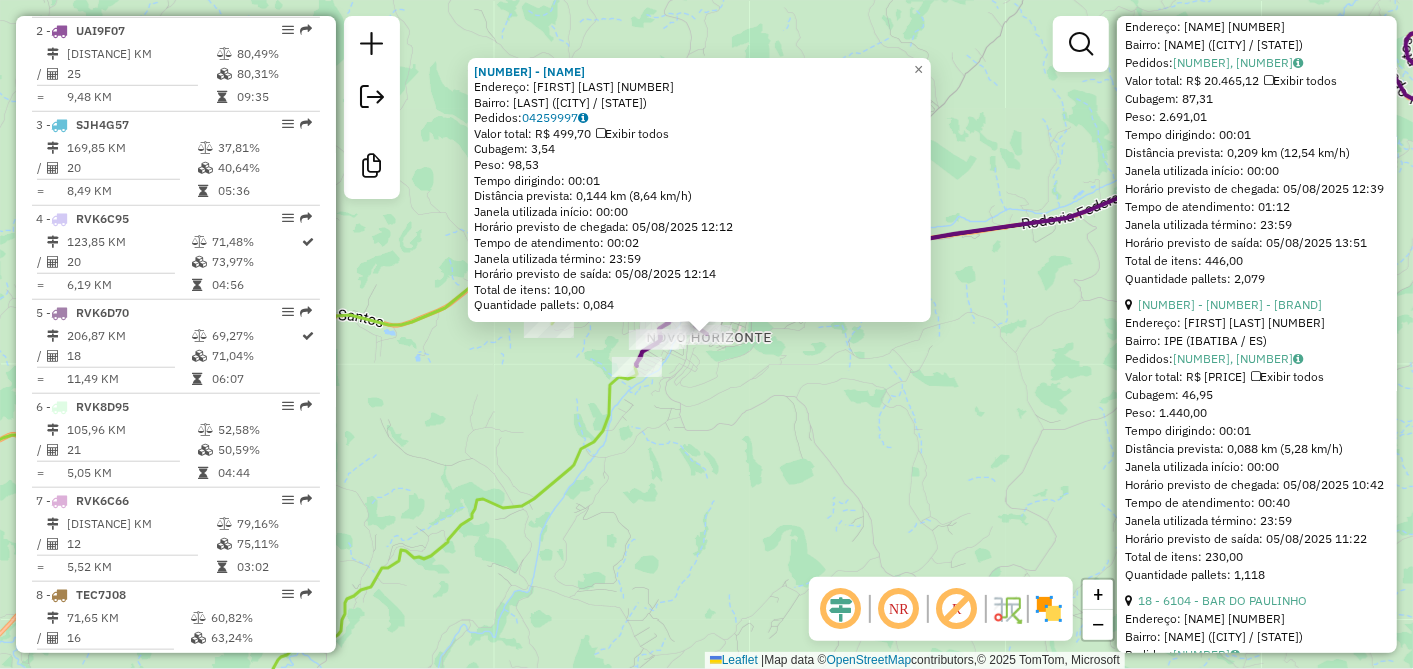 scroll, scrollTop: 1000, scrollLeft: 0, axis: vertical 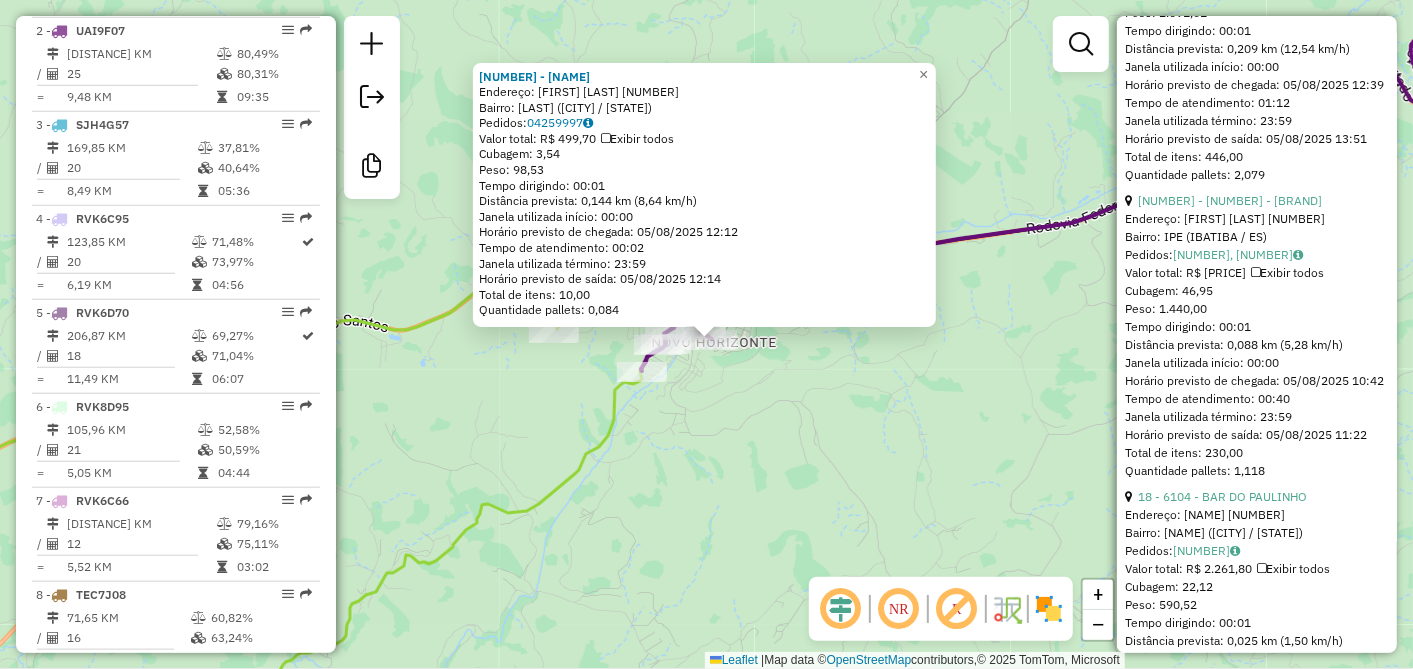 click on "62603 - THIAGO CABRAL  Endereço:  ORLY BARROS 85   Bairro: NOVO HORIZONTE (IBATIBA / ES)   Pedidos:  04259997   Valor total: R$ 499,70   Exibir todos   Cubagem: 3,54  Peso: 98,53  Tempo dirigindo: 00:01   Distância prevista: 0,144 km (8,64 km/h)   Janela utilizada início: 00:00   Horário previsto de chegada: 05/08/2025 12:12   Tempo de atendimento: 00:02   Janela utilizada término: 23:59   Horário previsto de saída: 05/08/2025 12:14   Total de itens: 10,00   Quantidade pallets: 0,084  × Janela de atendimento Grade de atendimento Capacidade Transportadoras Veículos Cliente Pedidos  Rotas Selecione os dias de semana para filtrar as janelas de atendimento  Seg   Ter   Qua   Qui   Sex   Sáb   Dom  Informe o período da janela de atendimento: De: Até:  Filtrar exatamente a janela do cliente  Considerar janela de atendimento padrão  Selecione os dias de semana para filtrar as grades de atendimento  Seg   Ter   Qua   Qui   Sex   Sáb   Dom   Considerar clientes sem dia de atendimento cadastrado  De:  De:" 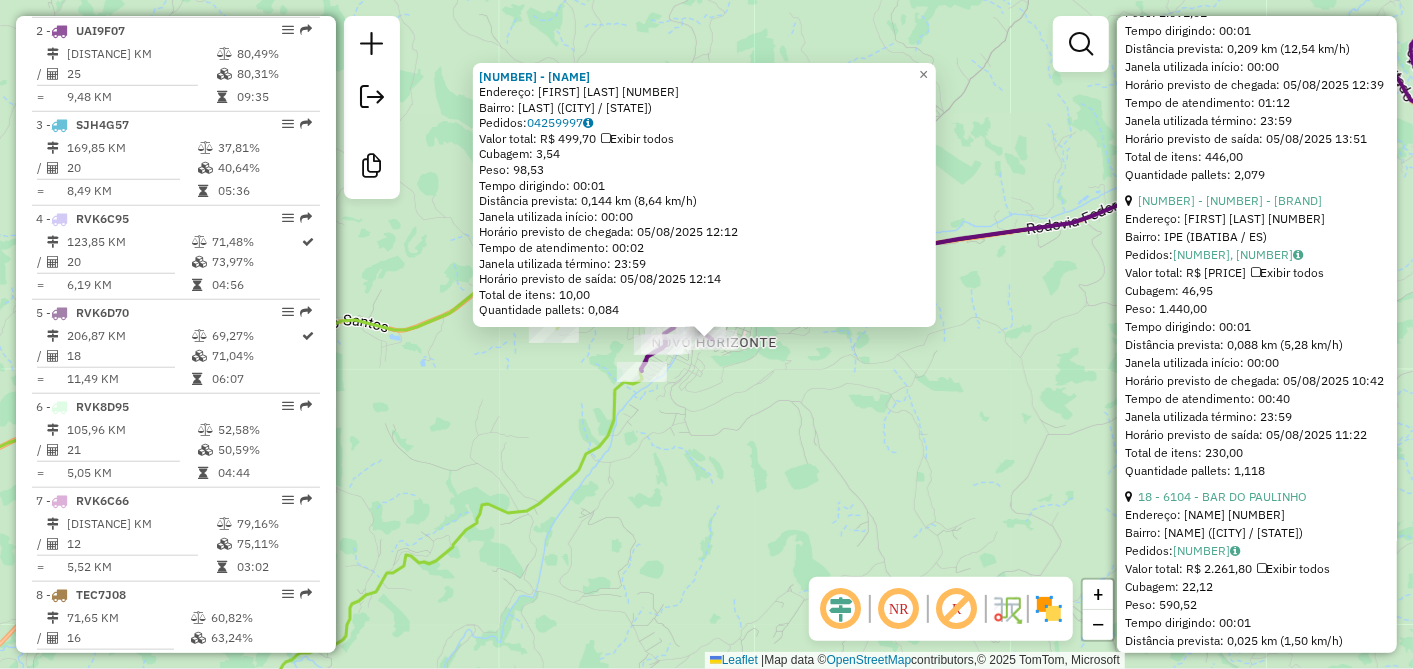 click on "62603 - THIAGO CABRAL  Endereço:  ORLY BARROS 85   Bairro: NOVO HORIZONTE (IBATIBA / ES)   Pedidos:  04259997   Valor total: R$ 499,70   Exibir todos   Cubagem: 3,54  Peso: 98,53  Tempo dirigindo: 00:01   Distância prevista: 0,144 km (8,64 km/h)   Janela utilizada início: 00:00   Horário previsto de chegada: 05/08/2025 12:12   Tempo de atendimento: 00:02   Janela utilizada término: 23:59   Horário previsto de saída: 05/08/2025 12:14   Total de itens: 10,00   Quantidade pallets: 0,084  × Janela de atendimento Grade de atendimento Capacidade Transportadoras Veículos Cliente Pedidos  Rotas Selecione os dias de semana para filtrar as janelas de atendimento  Seg   Ter   Qua   Qui   Sex   Sáb   Dom  Informe o período da janela de atendimento: De: Até:  Filtrar exatamente a janela do cliente  Considerar janela de atendimento padrão  Selecione os dias de semana para filtrar as grades de atendimento  Seg   Ter   Qua   Qui   Sex   Sáb   Dom   Considerar clientes sem dia de atendimento cadastrado  De:  De:" 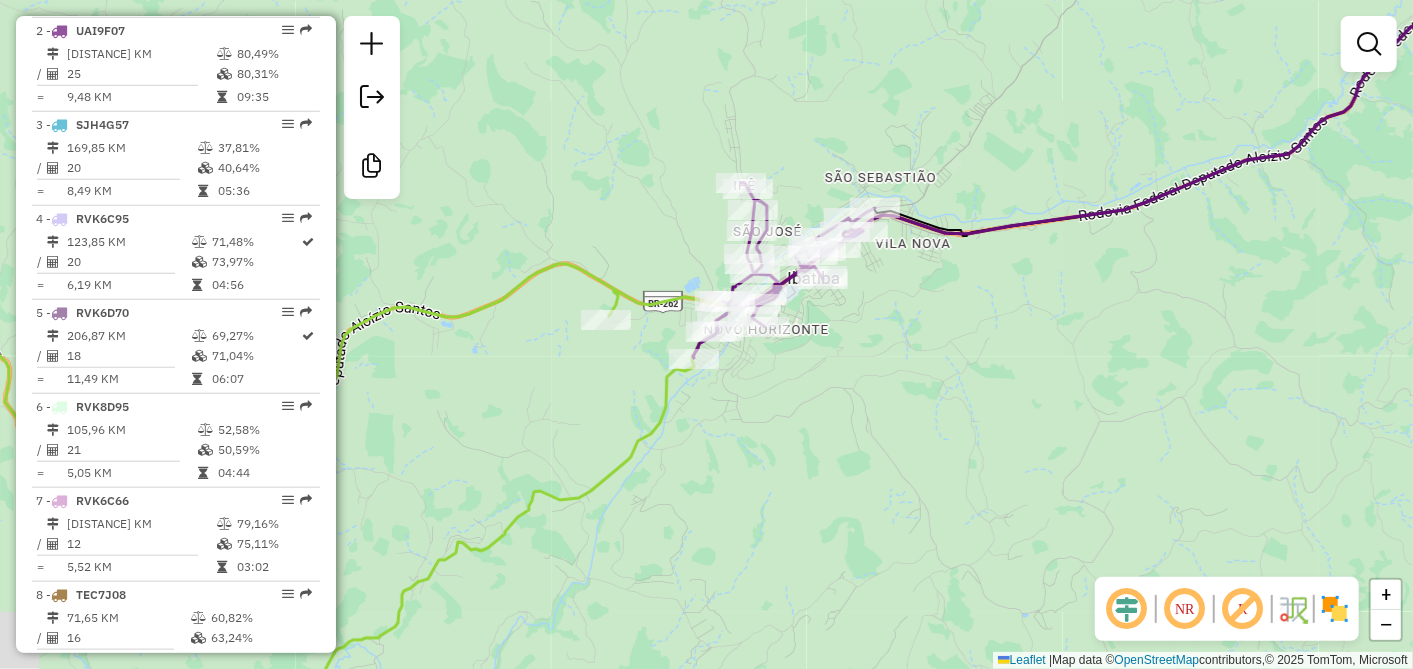 drag, startPoint x: 874, startPoint y: 407, endPoint x: 1048, endPoint y: 374, distance: 177.10167 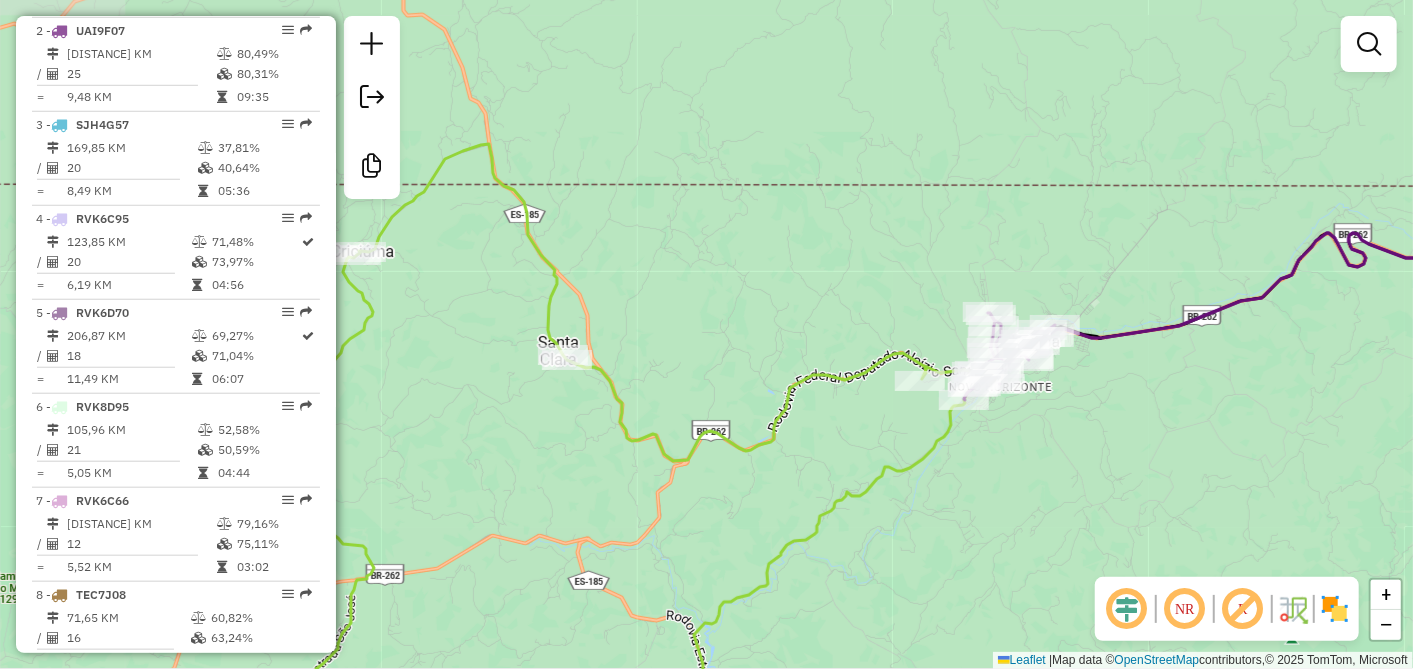 drag, startPoint x: 1069, startPoint y: 365, endPoint x: 1131, endPoint y: 404, distance: 73.24616 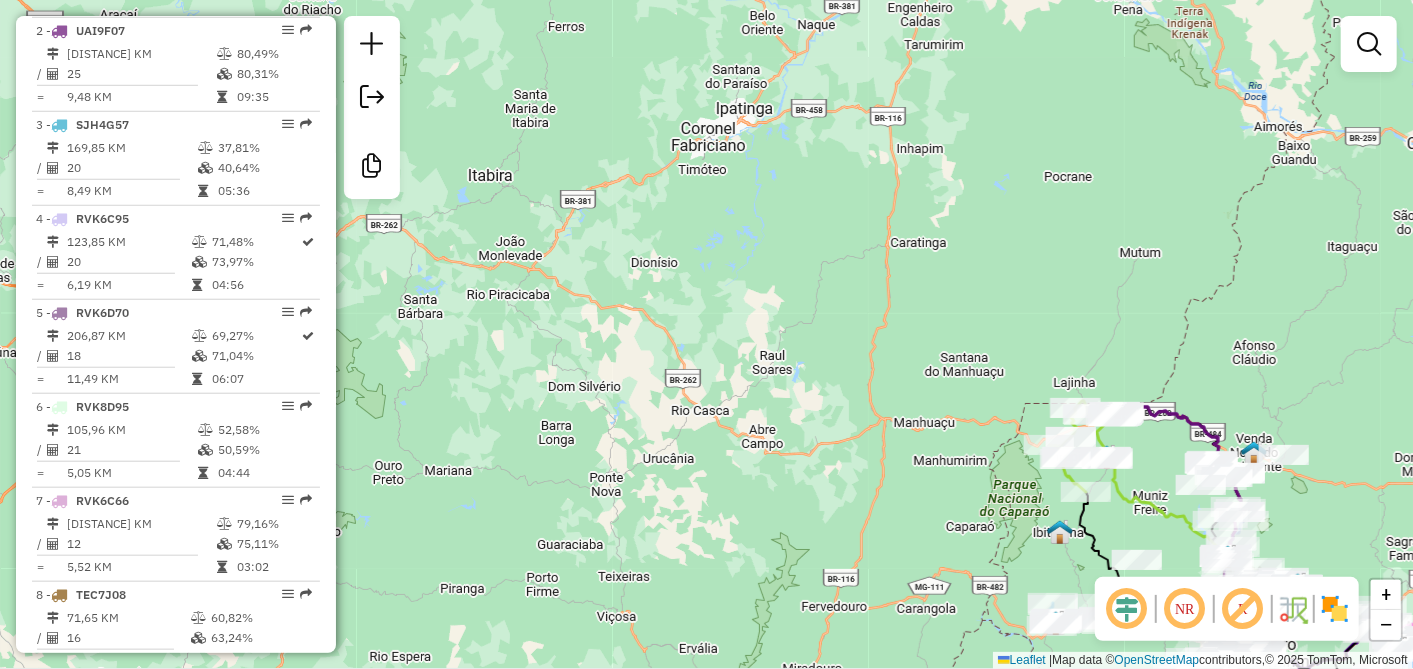 drag, startPoint x: 876, startPoint y: 384, endPoint x: 860, endPoint y: 367, distance: 23.345236 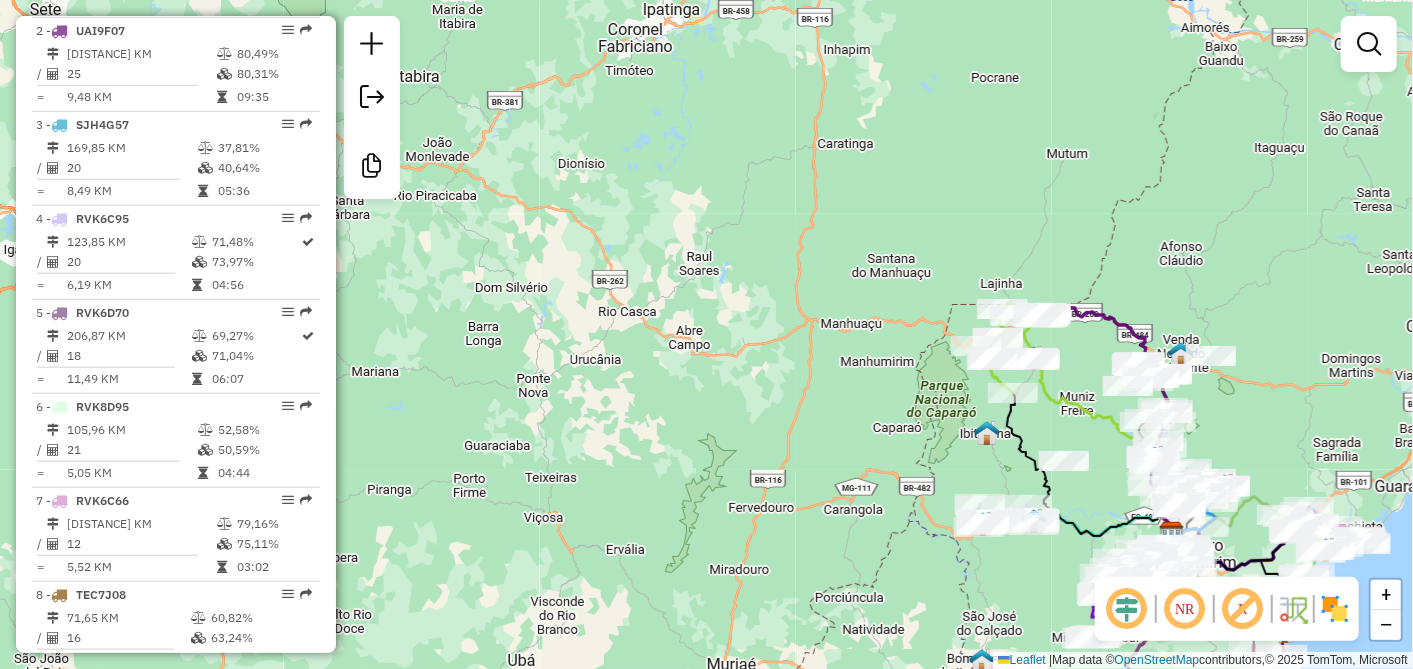 drag, startPoint x: 857, startPoint y: 420, endPoint x: 768, endPoint y: 374, distance: 100.18483 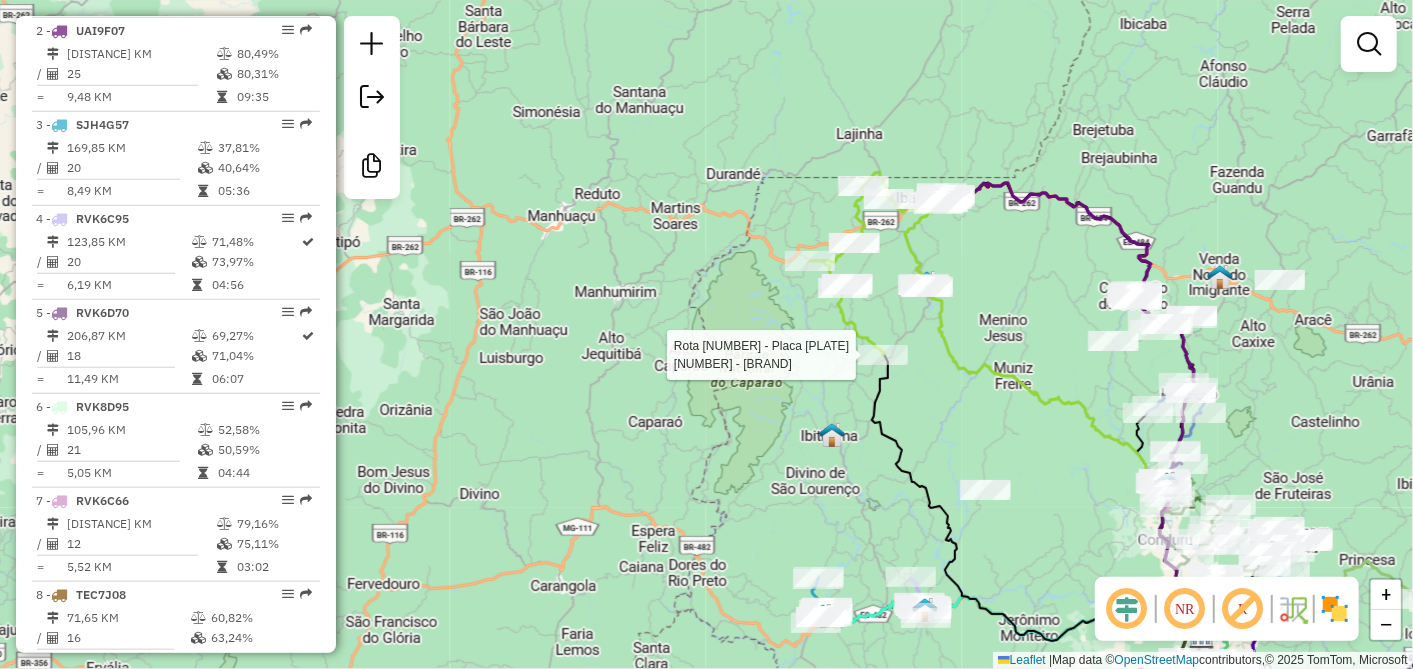 select on "*********" 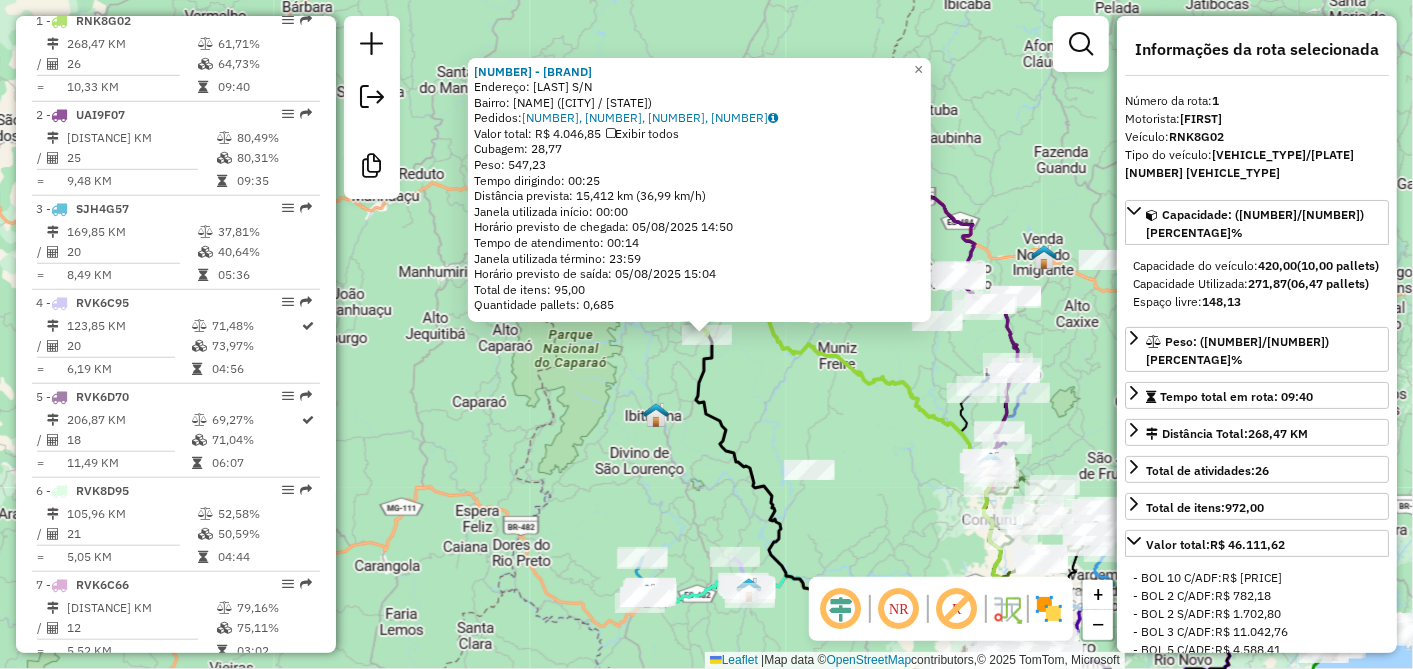 scroll, scrollTop: 786, scrollLeft: 0, axis: vertical 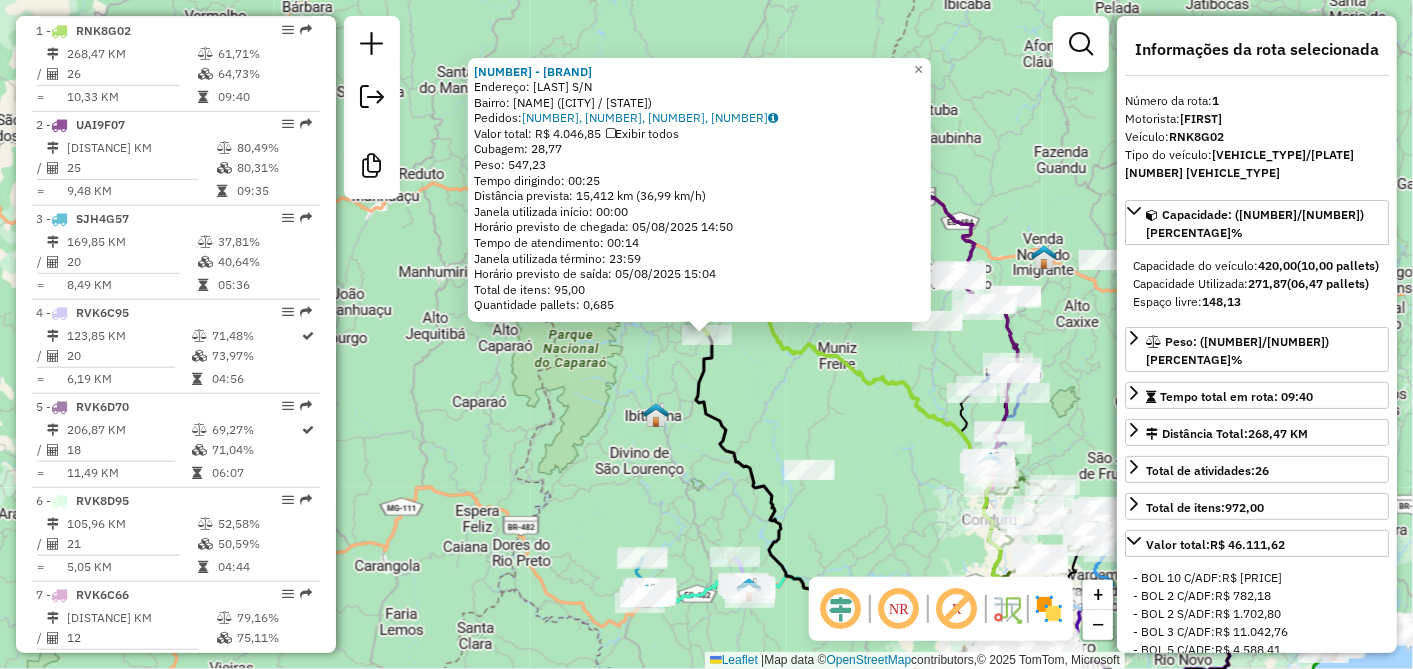 click on "62955 - SUPERM SAO CRISTOVAO  Endereço:  SAO CRISTOVAO S/N   Bairro: SANTISSIMA TRINDADE (IUNA / ES)   Pedidos:  04259476, 04259713, 04259715, 04259716   Valor total: R$ 4.046,85   Exibir todos   Cubagem: 28,77  Peso: 547,23  Tempo dirigindo: 00:25   Distância prevista: 15,412 km (36,99 km/h)   Janela utilizada início: 00:00   Horário previsto de chegada: 05/08/2025 14:50   Tempo de atendimento: 00:14   Janela utilizada término: 23:59   Horário previsto de saída: 05/08/2025 15:04   Total de itens: 95,00   Quantidade pallets: 0,685  × Janela de atendimento Grade de atendimento Capacidade Transportadoras Veículos Cliente Pedidos  Rotas Selecione os dias de semana para filtrar as janelas de atendimento  Seg   Ter   Qua   Qui   Sex   Sáb   Dom  Informe o período da janela de atendimento: De: Até:  Filtrar exatamente a janela do cliente  Considerar janela de atendimento padrão  Selecione os dias de semana para filtrar as grades de atendimento  Seg   Ter   Qua   Qui   Sex   Sáb   Dom   Peso mínimo:" 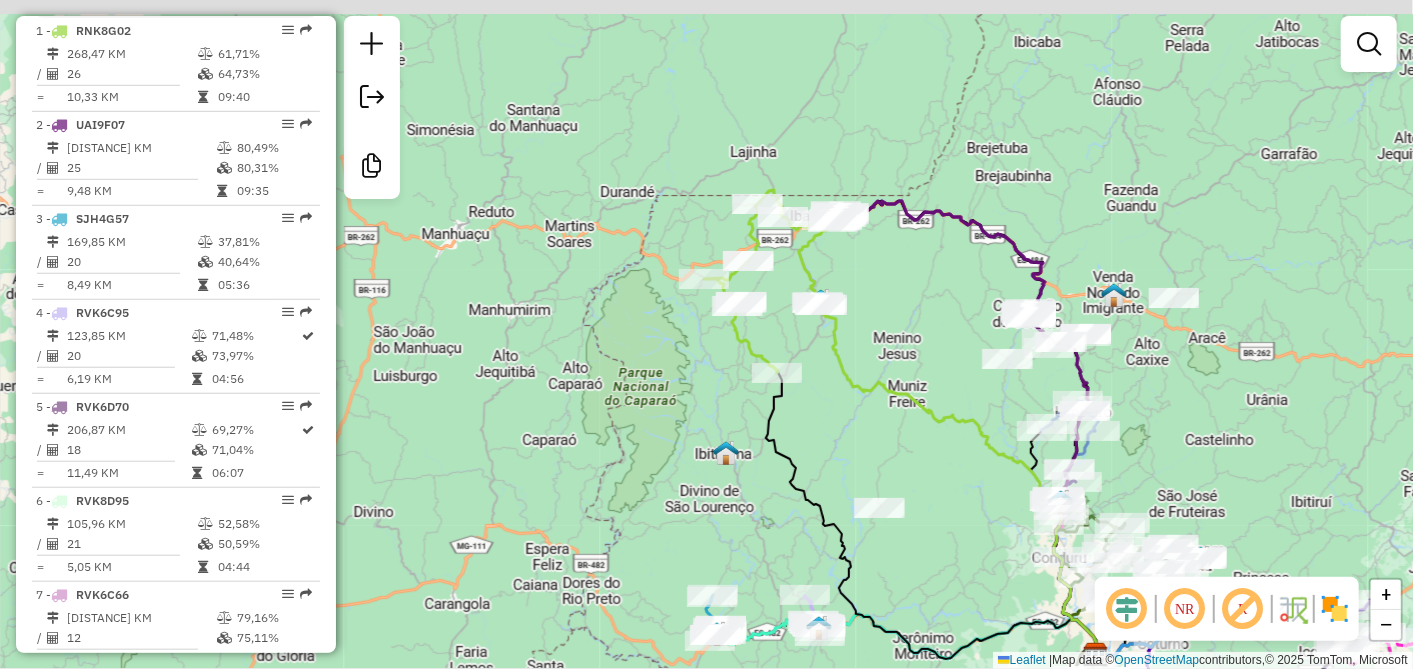 drag, startPoint x: 768, startPoint y: 391, endPoint x: 838, endPoint y: 429, distance: 79.64923 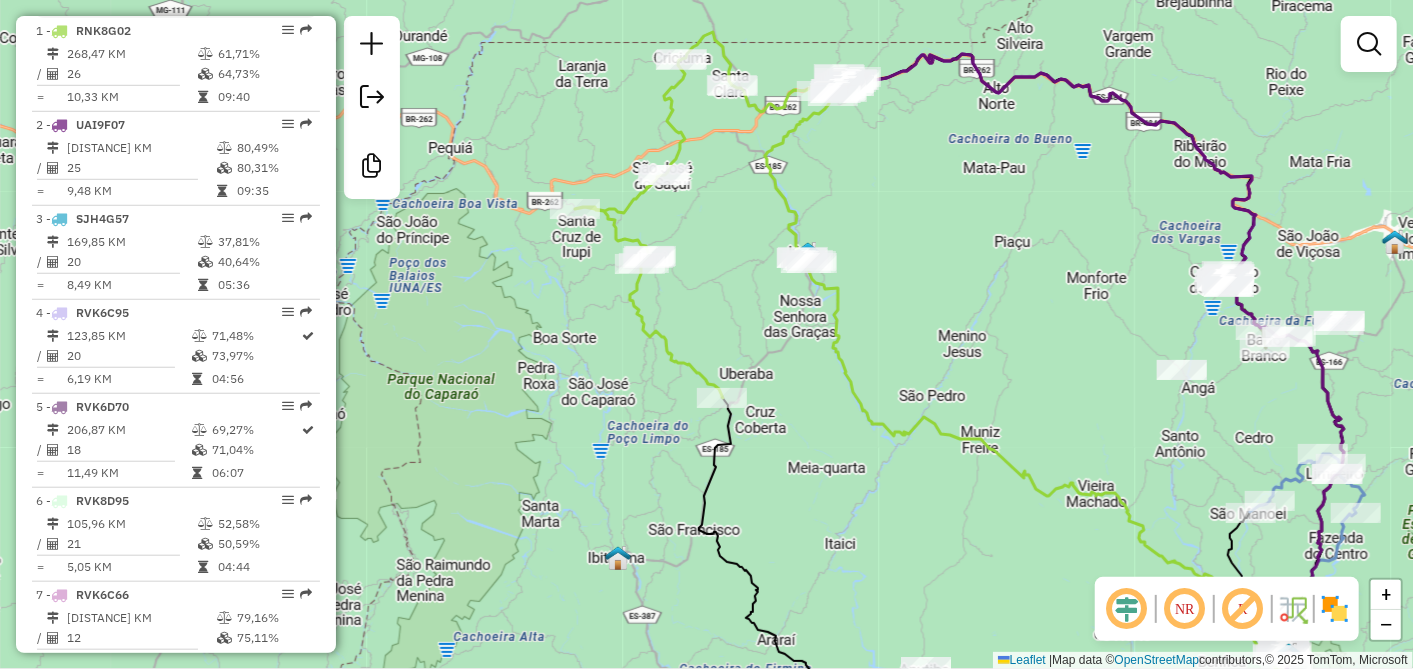 drag, startPoint x: 890, startPoint y: 329, endPoint x: 878, endPoint y: 342, distance: 17.691807 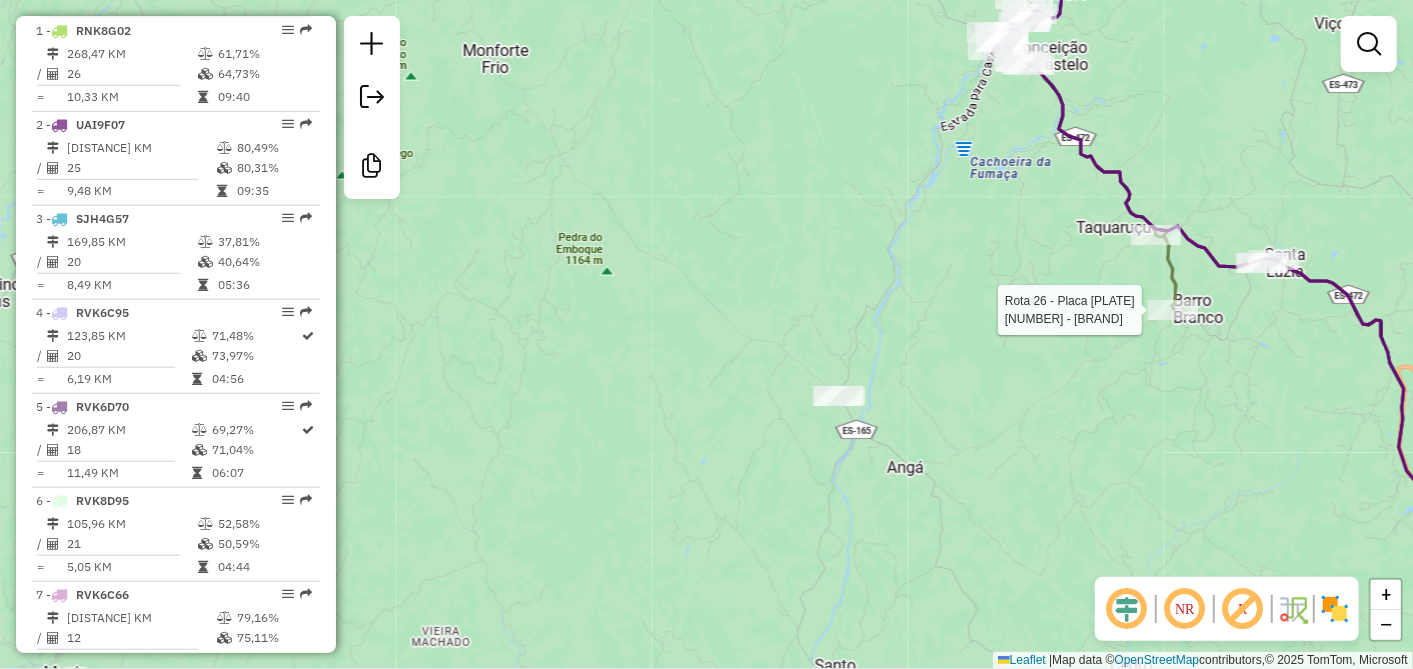 select on "*********" 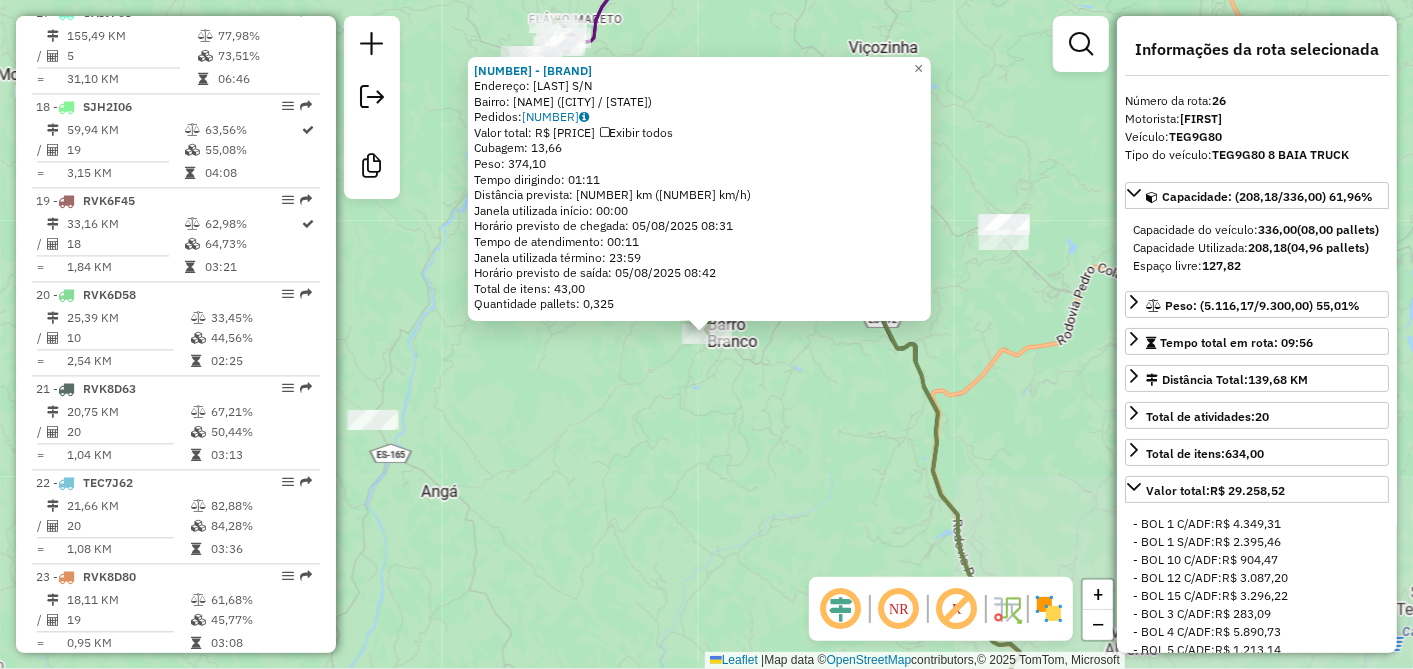 scroll, scrollTop: 3128, scrollLeft: 0, axis: vertical 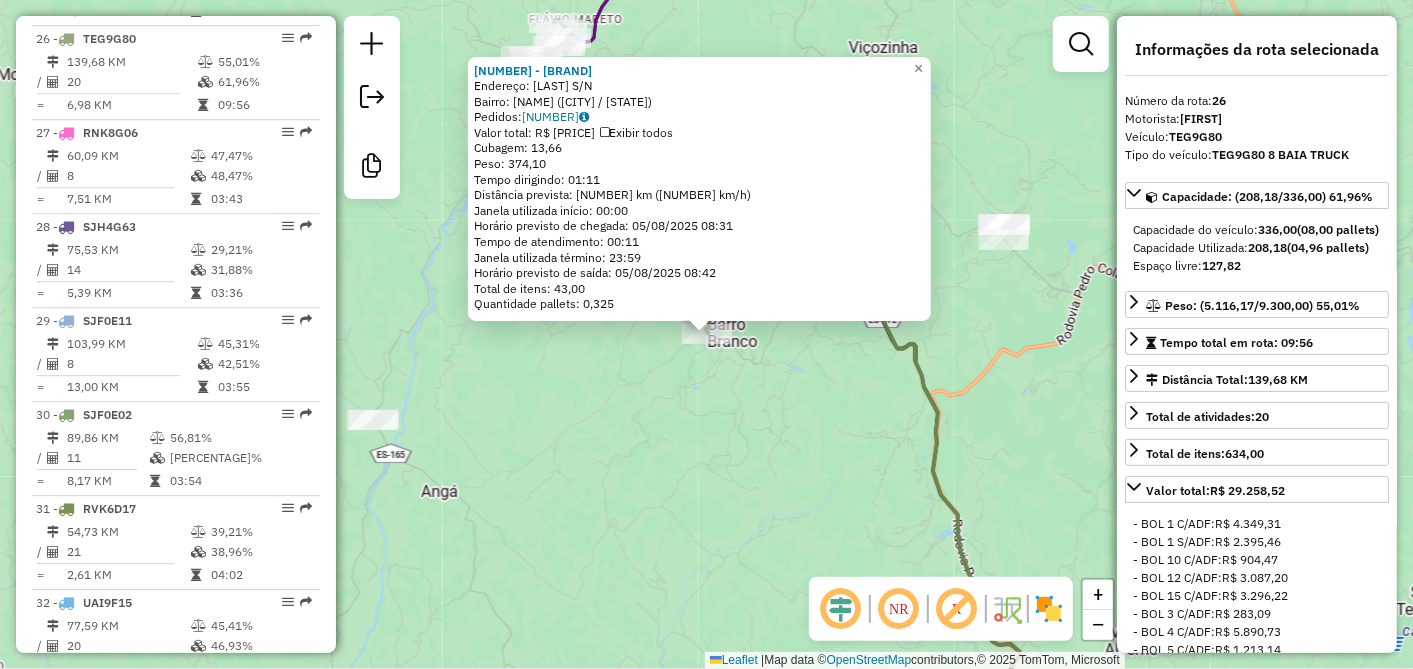 click on "10505 - CANTINHO DA VILA  Endereço:  BARRO BRANCO S/N   Bairro: ZONA RURAL (CONCEICAO DO CASTELO / ES)   Pedidos:  04259651   Valor total: R$ 1.916,65   Exibir todos   Cubagem: 13,66  Peso: 374,10  Tempo dirigindo: 01:11   Distância prevista: 60,018 km (50,72 km/h)   Janela utilizada início: 00:00   Horário previsto de chegada: 05/08/2025 08:31   Tempo de atendimento: 00:11   Janela utilizada término: 23:59   Horário previsto de saída: 05/08/2025 08:42   Total de itens: 43,00   Quantidade pallets: 0,325  × Janela de atendimento Grade de atendimento Capacidade Transportadoras Veículos Cliente Pedidos  Rotas Selecione os dias de semana para filtrar as janelas de atendimento  Seg   Ter   Qua   Qui   Sex   Sáb   Dom  Informe o período da janela de atendimento: De: Até:  Filtrar exatamente a janela do cliente  Considerar janela de atendimento padrão  Selecione os dias de semana para filtrar as grades de atendimento  Seg   Ter   Qua   Qui   Sex   Sáb   Dom   Peso mínimo:   Peso máximo:   De:   De:" 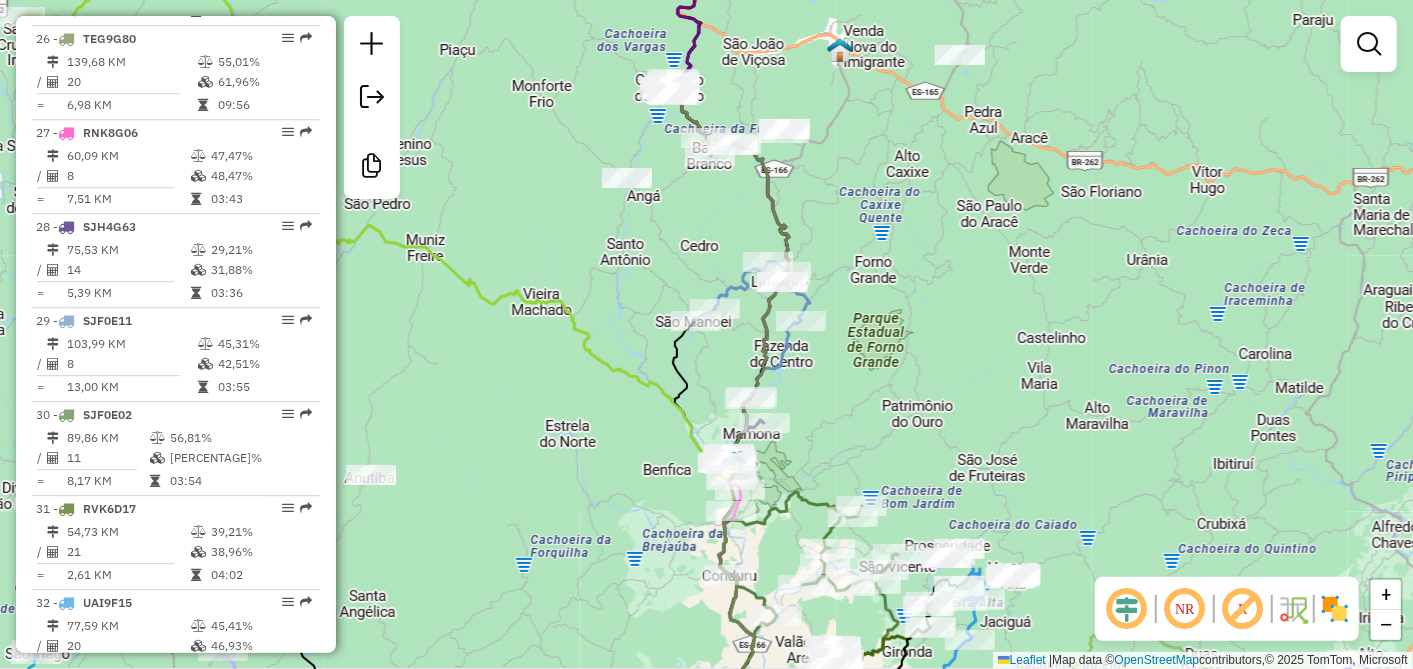 drag, startPoint x: 724, startPoint y: 253, endPoint x: 714, endPoint y: 212, distance: 42.201897 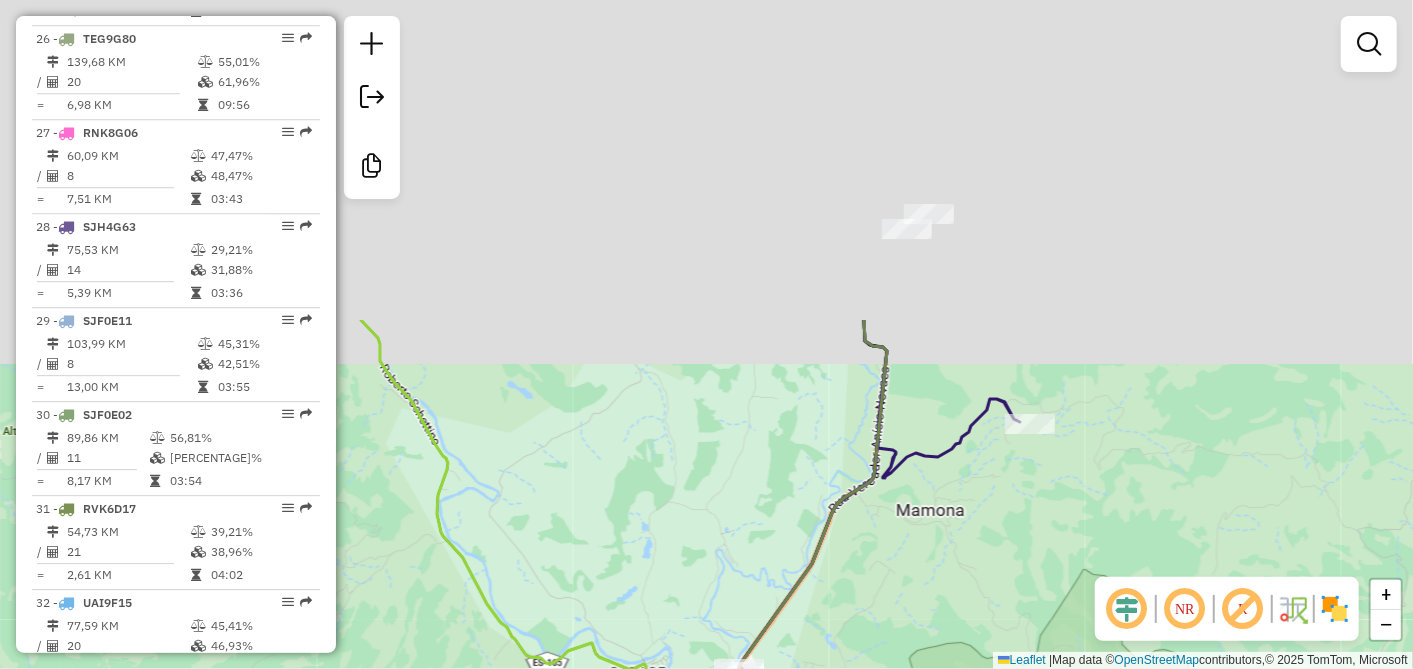 drag, startPoint x: 903, startPoint y: 253, endPoint x: 917, endPoint y: 642, distance: 389.25186 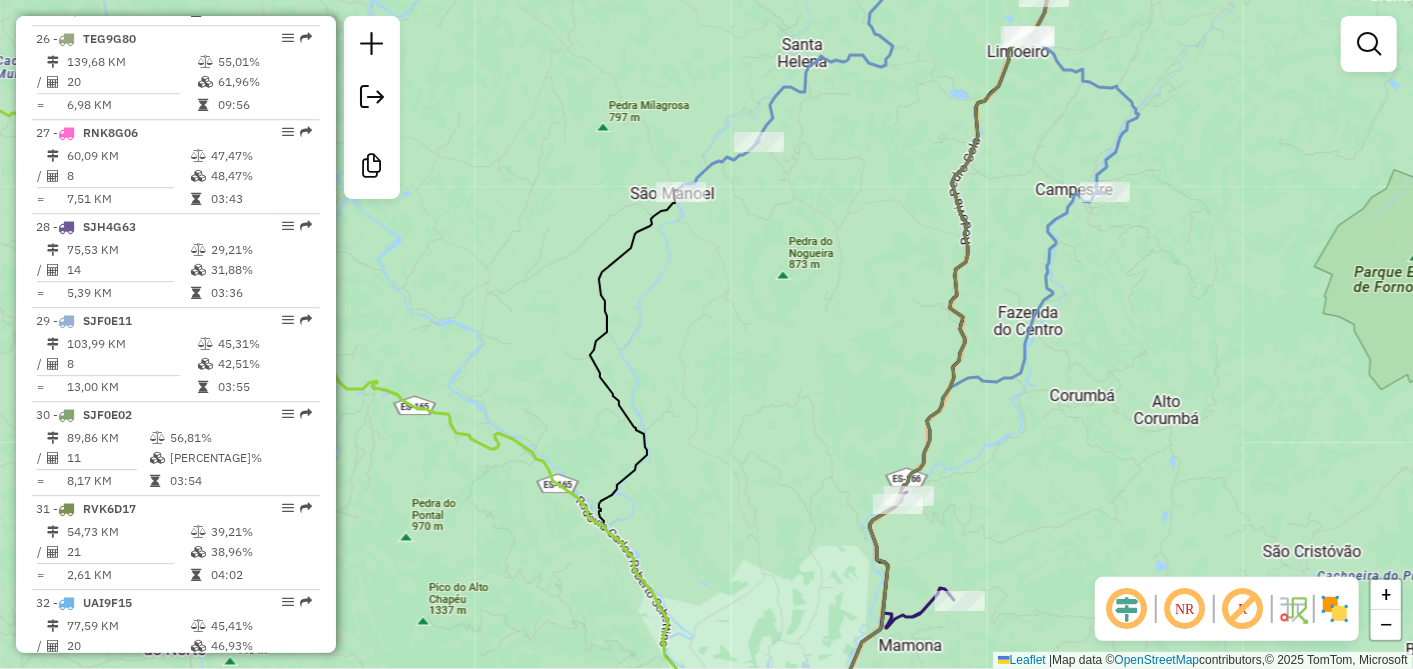 drag, startPoint x: 996, startPoint y: 411, endPoint x: 971, endPoint y: 557, distance: 148.12495 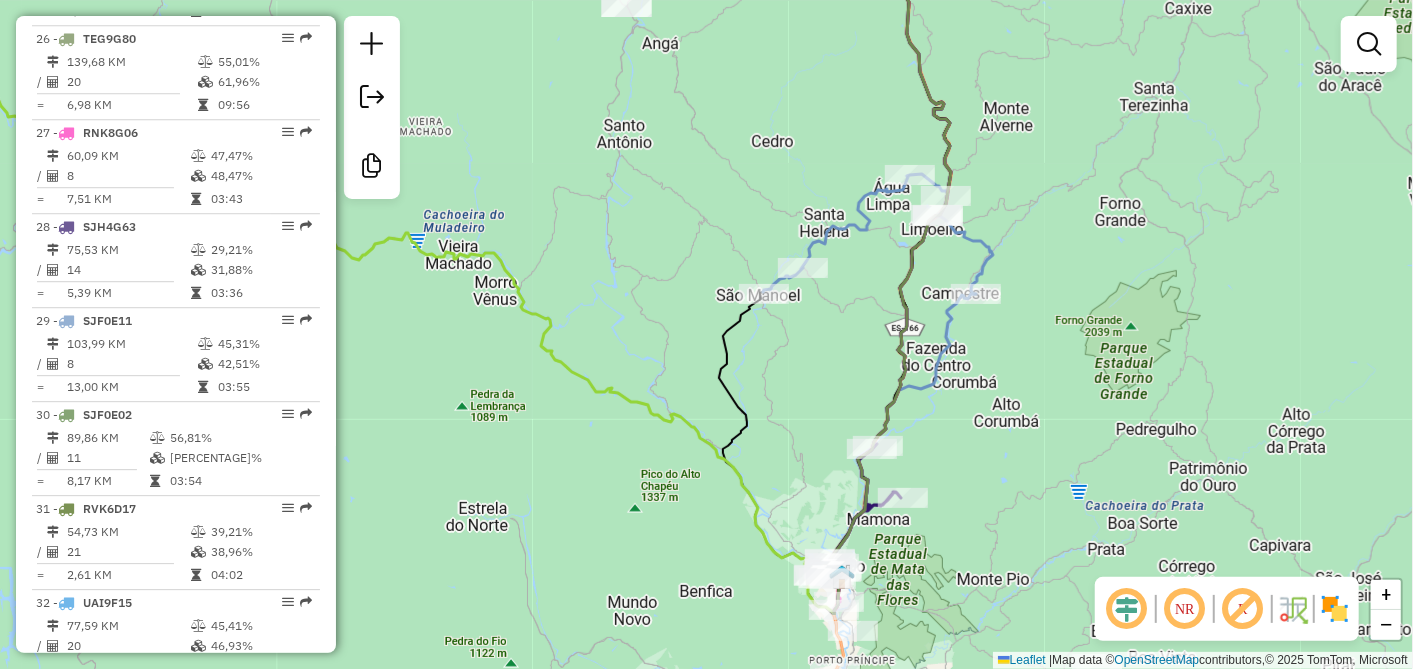 drag, startPoint x: 915, startPoint y: 443, endPoint x: 853, endPoint y: 305, distance: 151.28781 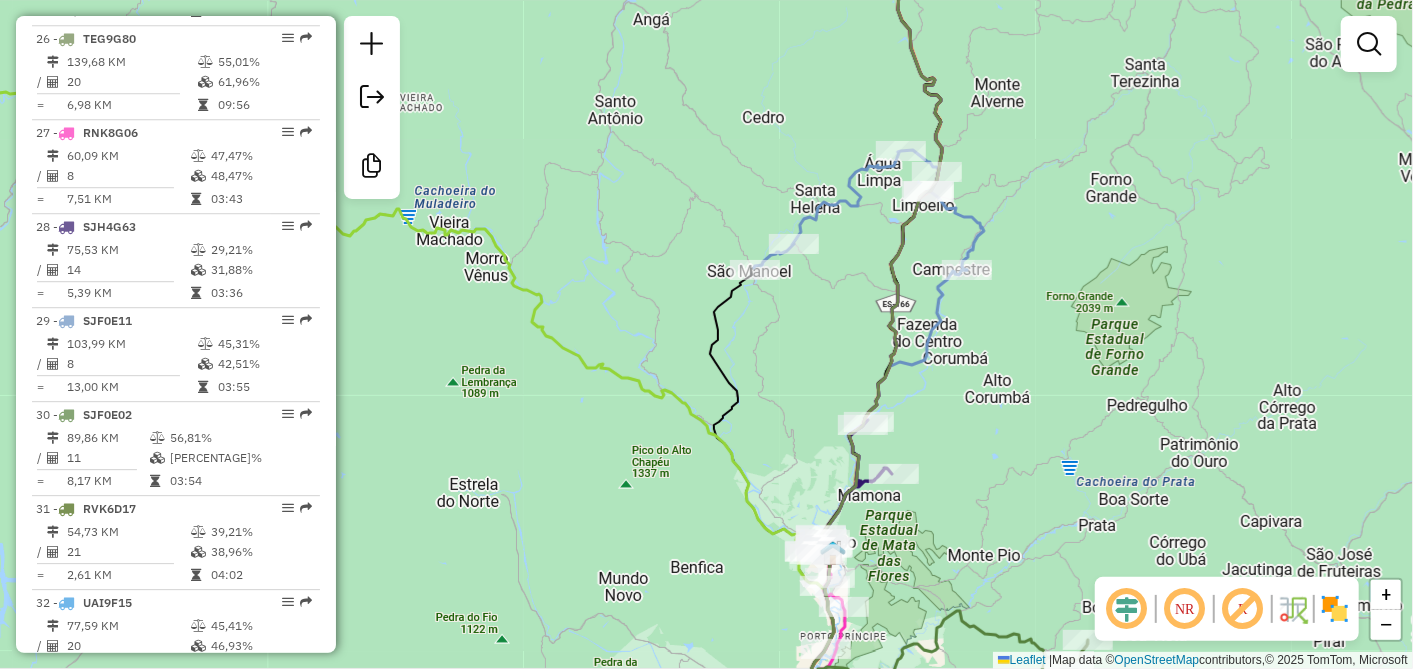 drag, startPoint x: 811, startPoint y: 442, endPoint x: 782, endPoint y: 377, distance: 71.17584 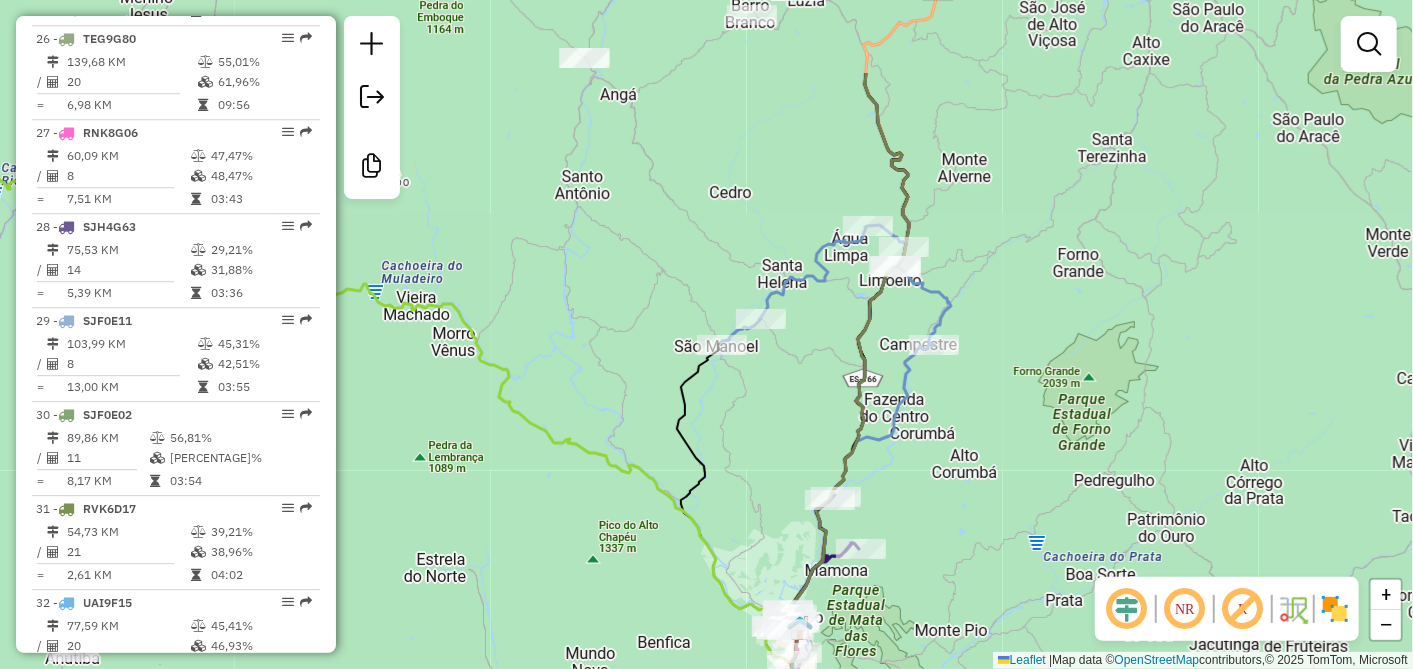 drag, startPoint x: 1359, startPoint y: 140, endPoint x: 1356, endPoint y: 320, distance: 180.025 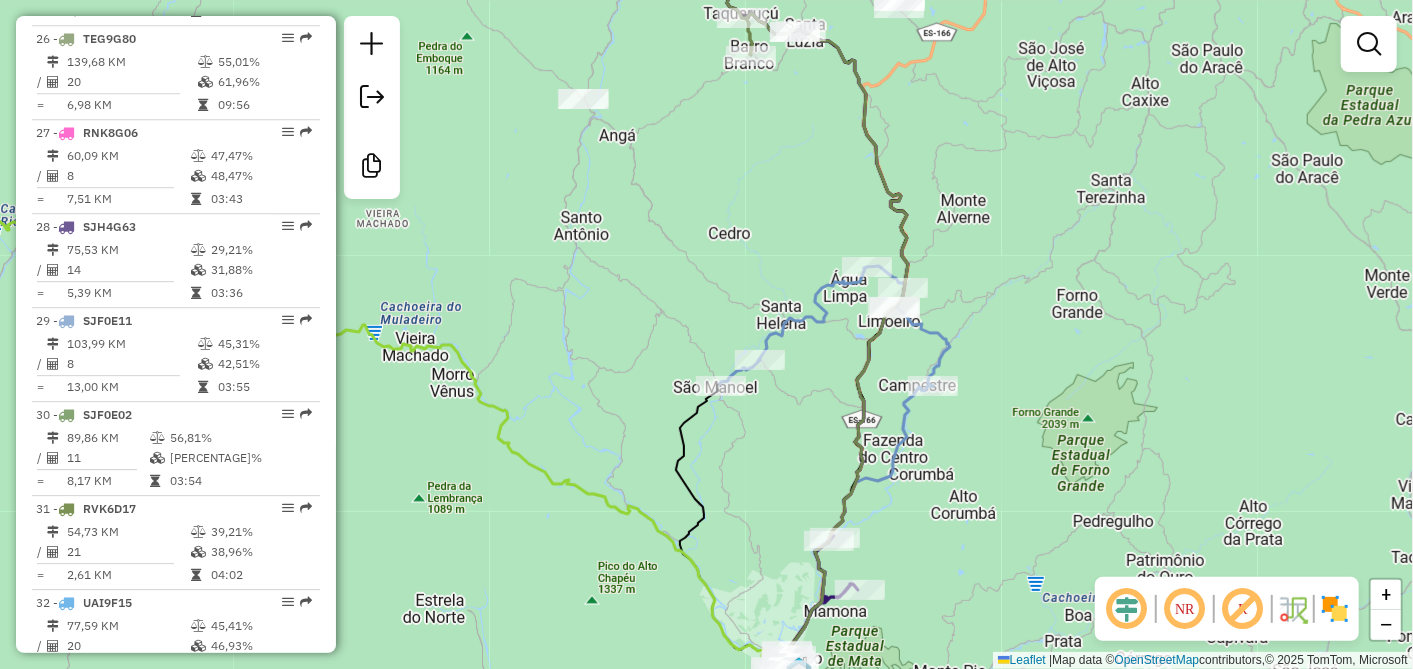click on "Janela de atendimento Grade de atendimento Capacidade Transportadoras Veículos Cliente Pedidos  Rotas Selecione os dias de semana para filtrar as janelas de atendimento  Seg   Ter   Qua   Qui   Sex   Sáb   Dom  Informe o período da janela de atendimento: De: Até:  Filtrar exatamente a janela do cliente  Considerar janela de atendimento padrão  Selecione os dias de semana para filtrar as grades de atendimento  Seg   Ter   Qua   Qui   Sex   Sáb   Dom   Considerar clientes sem dia de atendimento cadastrado  Clientes fora do dia de atendimento selecionado Filtrar as atividades entre os valores definidos abaixo:  Peso mínimo:   Peso máximo:   Cubagem mínima:   Cubagem máxima:   De:   Até:  Filtrar as atividades entre o tempo de atendimento definido abaixo:  De:   Até:   Considerar capacidade total dos clientes não roteirizados Transportadora: Selecione um ou mais itens Tipo de veículo: Selecione um ou mais itens Veículo: Selecione um ou mais itens Motorista: Selecione um ou mais itens Nome: Rótulo:" 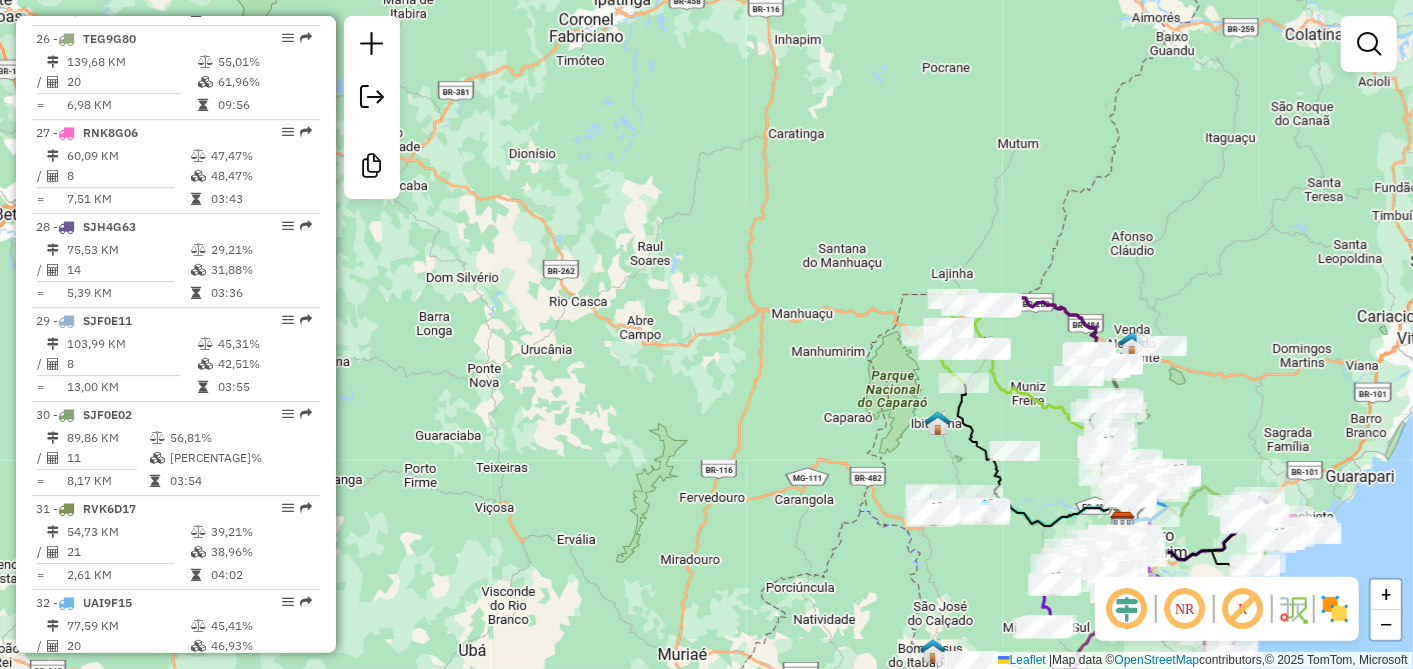 drag, startPoint x: 988, startPoint y: 280, endPoint x: 1275, endPoint y: 382, distance: 304.5866 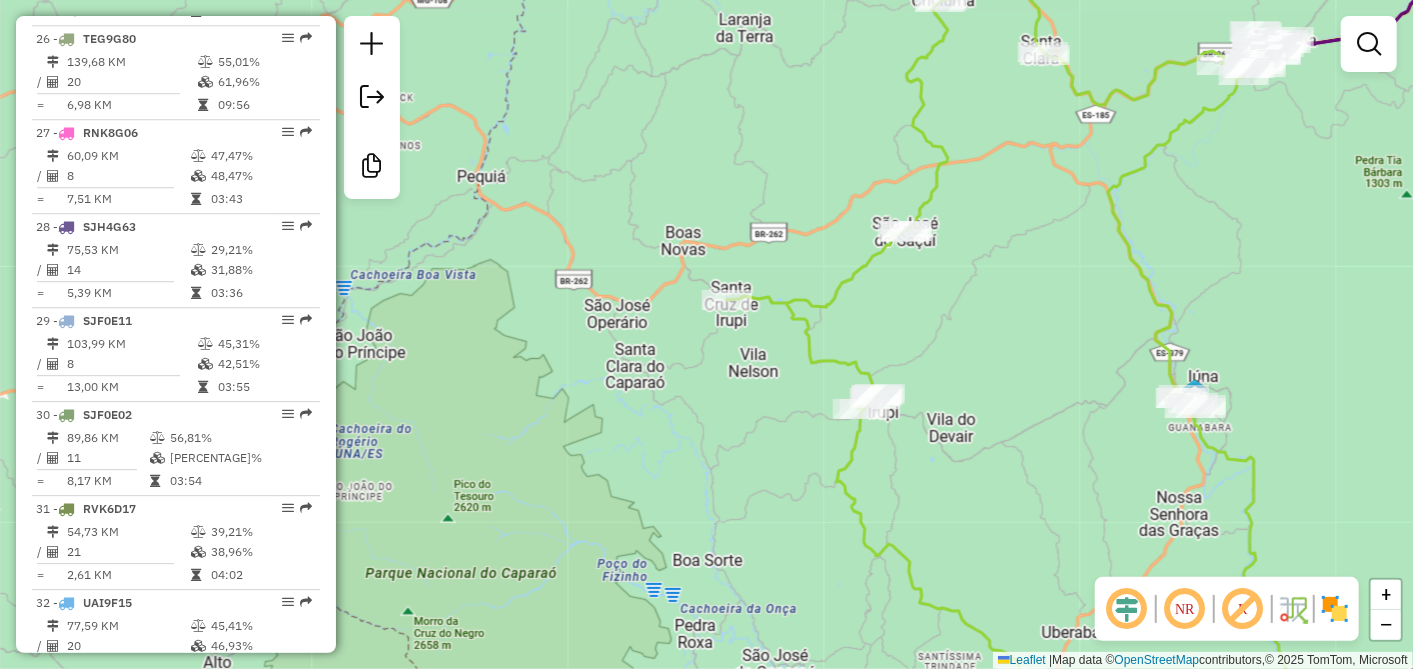 drag, startPoint x: 1041, startPoint y: 528, endPoint x: 994, endPoint y: 329, distance: 204.47493 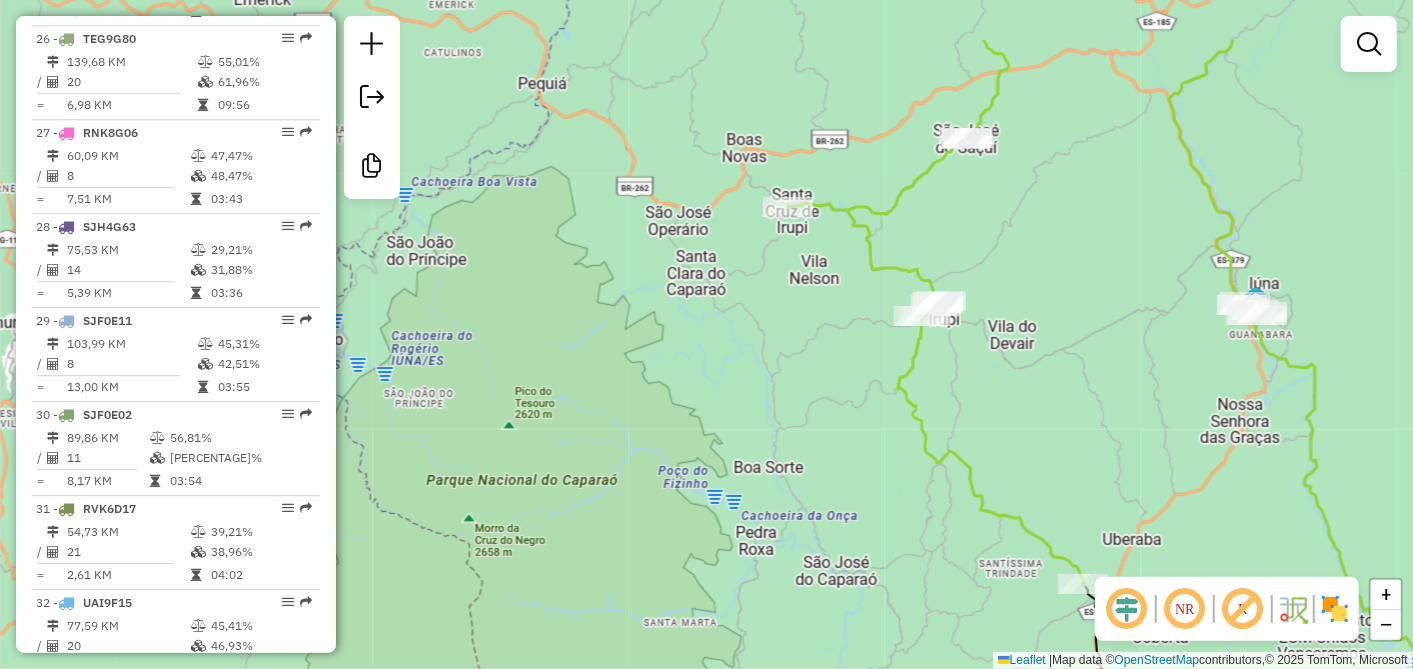 drag, startPoint x: 925, startPoint y: 187, endPoint x: 1031, endPoint y: 294, distance: 150.6154 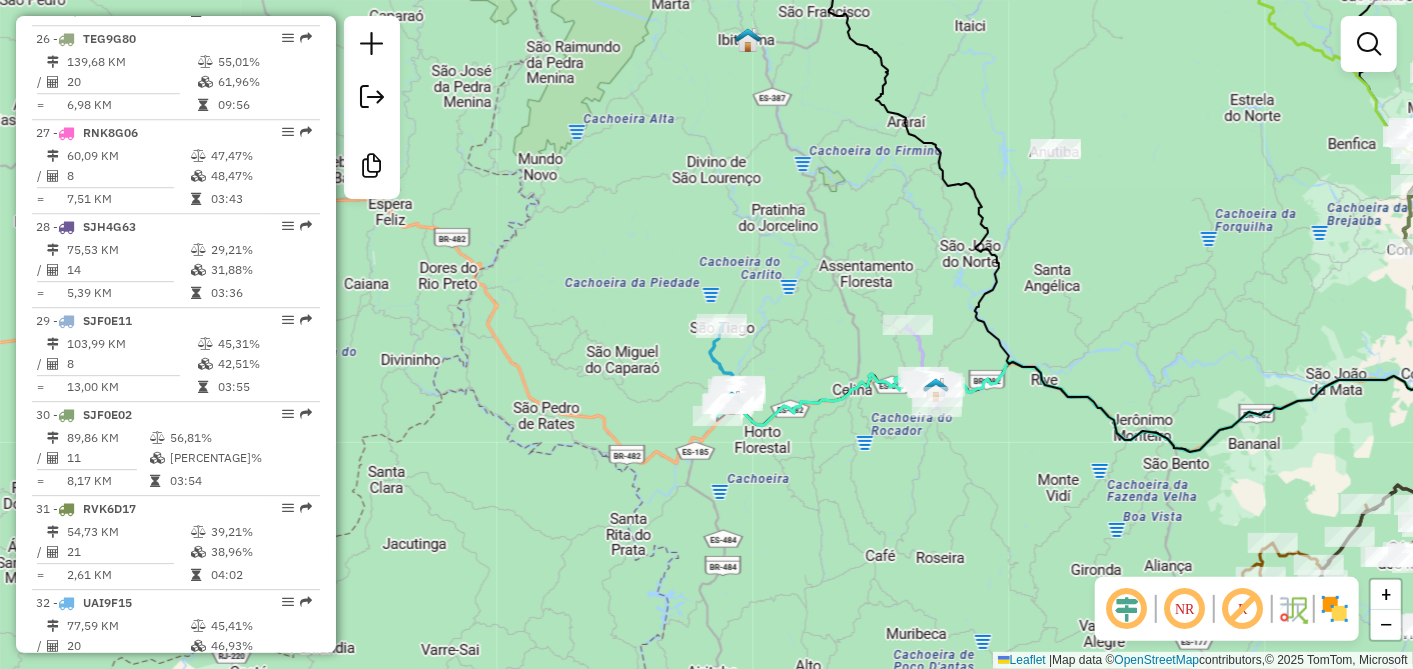 drag, startPoint x: 780, startPoint y: 542, endPoint x: 828, endPoint y: 342, distance: 205.67937 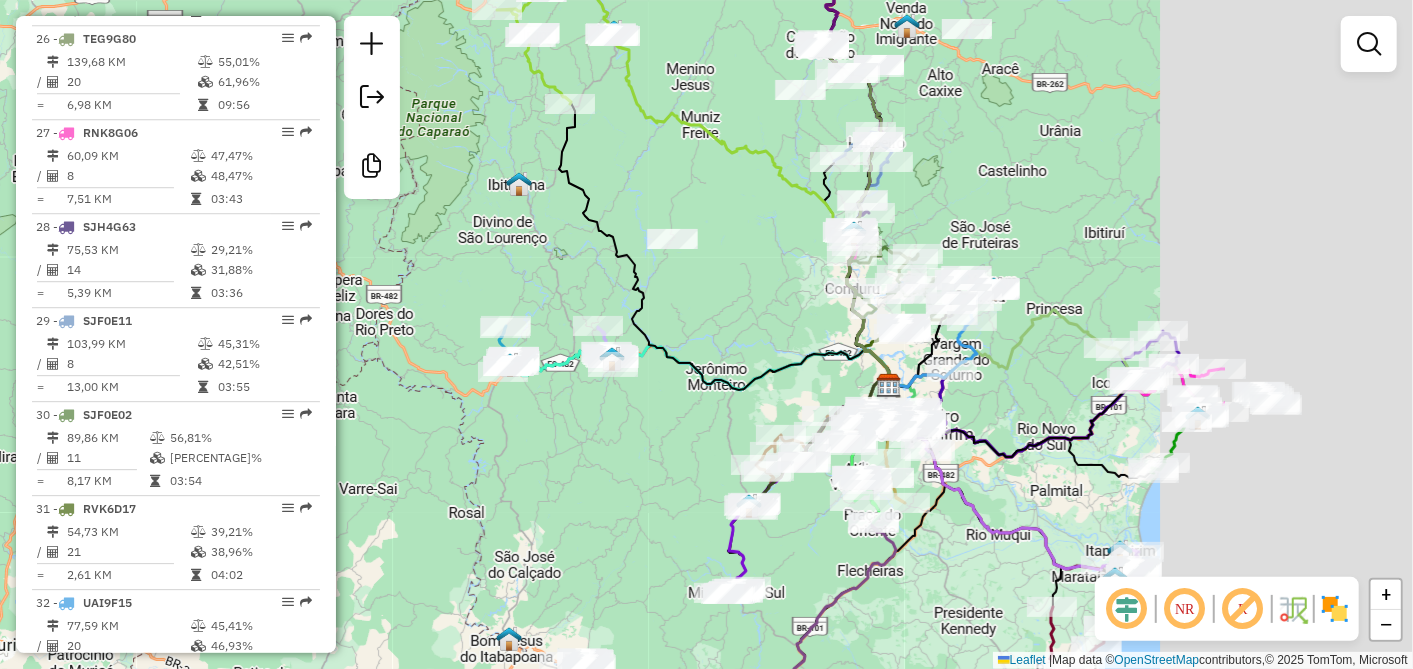 drag, startPoint x: 813, startPoint y: 434, endPoint x: 400, endPoint y: 503, distance: 418.72424 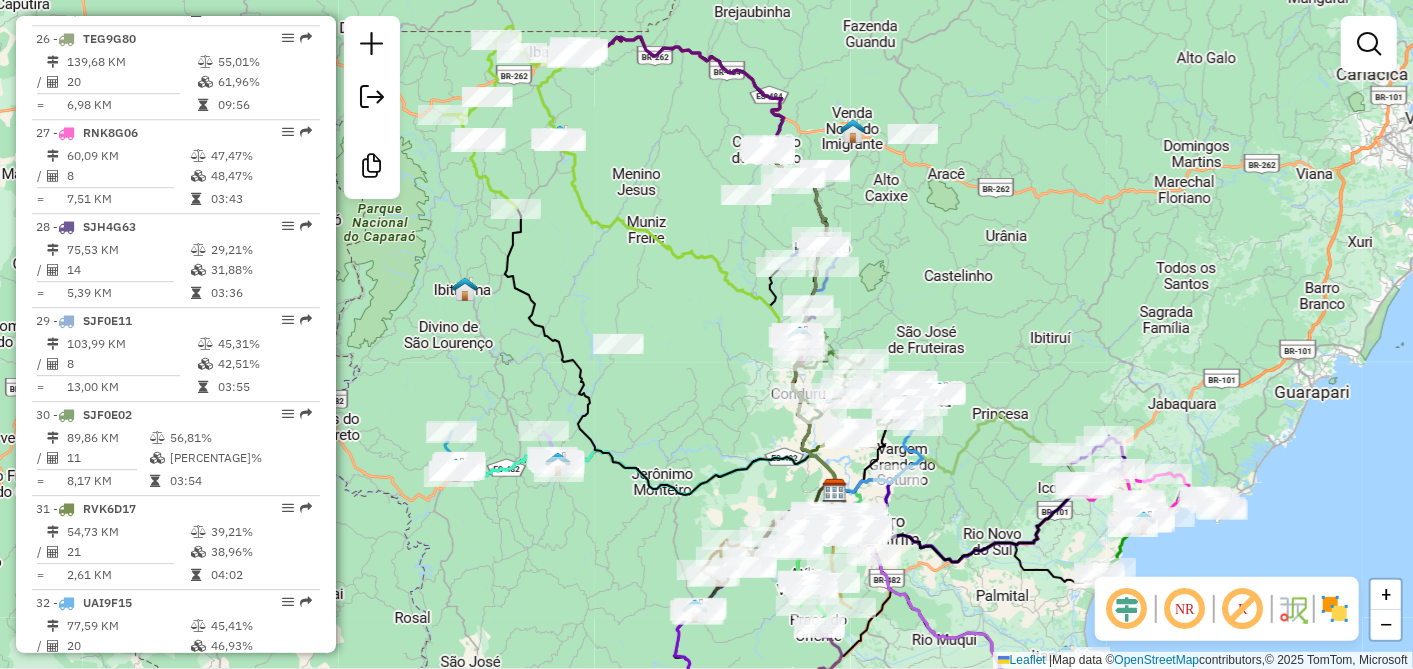 drag, startPoint x: 876, startPoint y: 271, endPoint x: 988, endPoint y: 238, distance: 116.76044 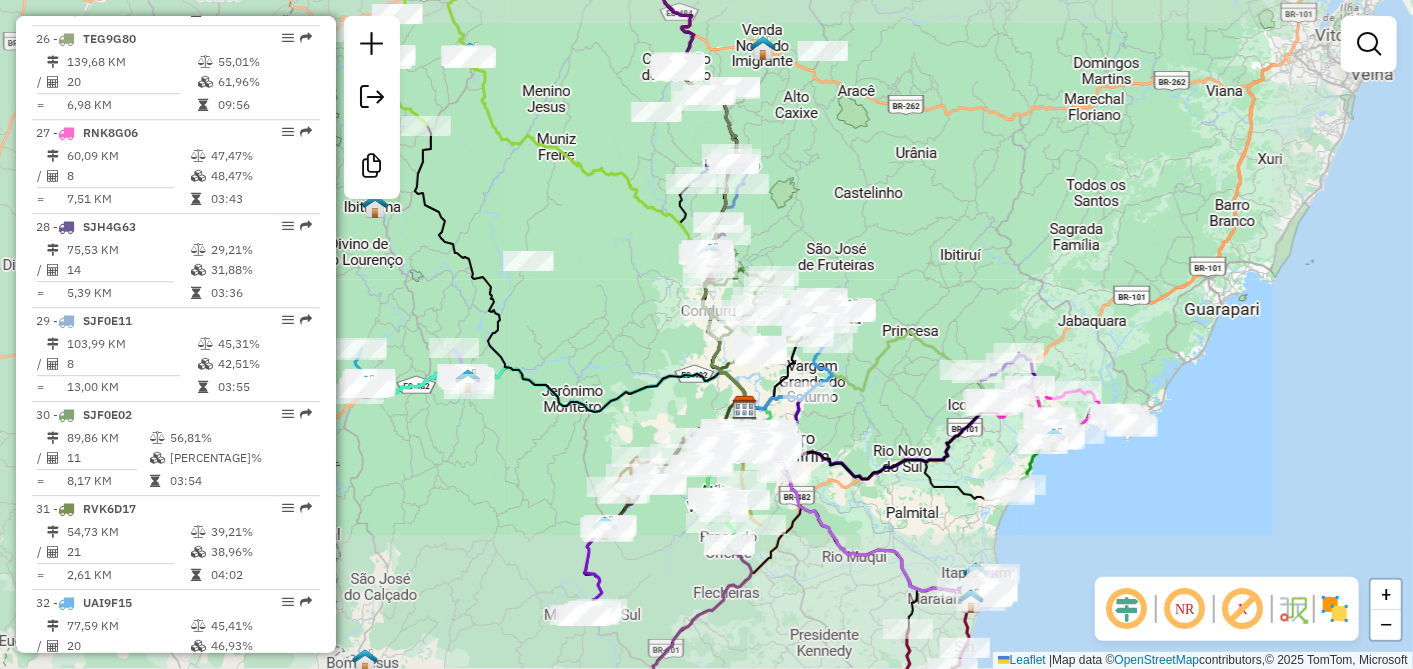 drag, startPoint x: 590, startPoint y: 302, endPoint x: 765, endPoint y: 348, distance: 180.94475 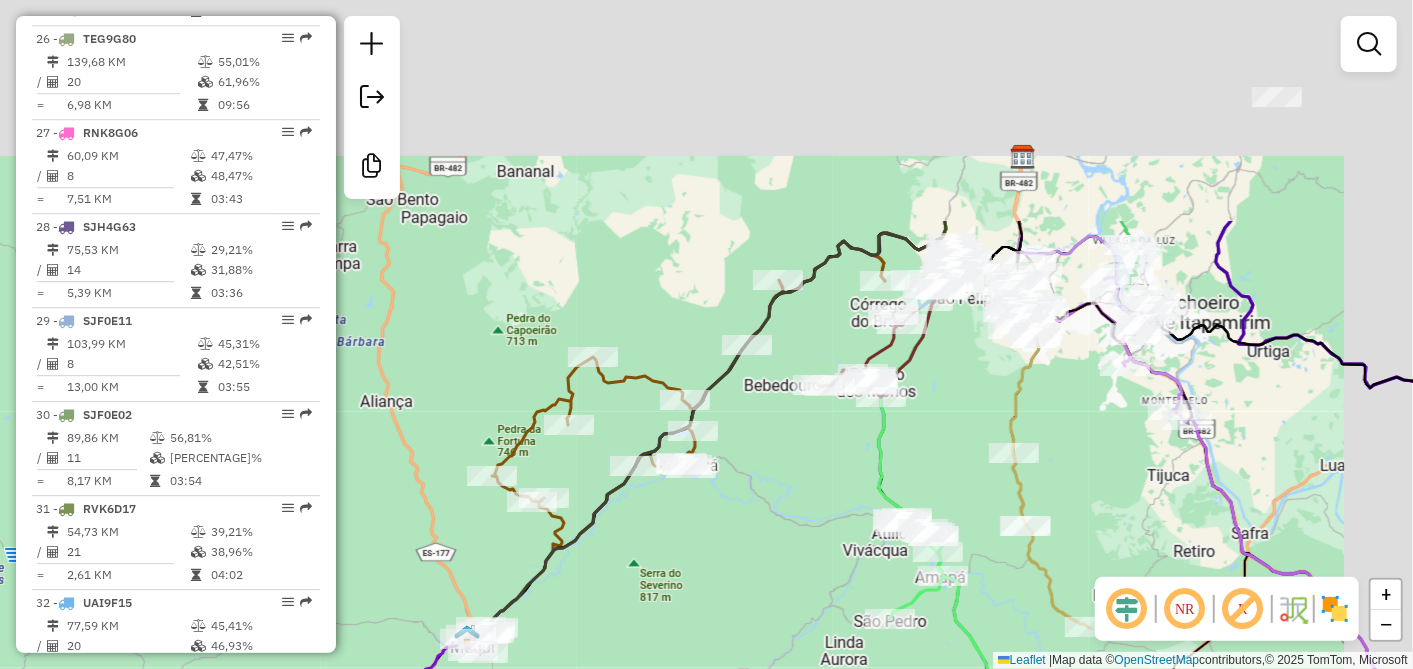 drag, startPoint x: 954, startPoint y: 240, endPoint x: 718, endPoint y: 717, distance: 532.1889 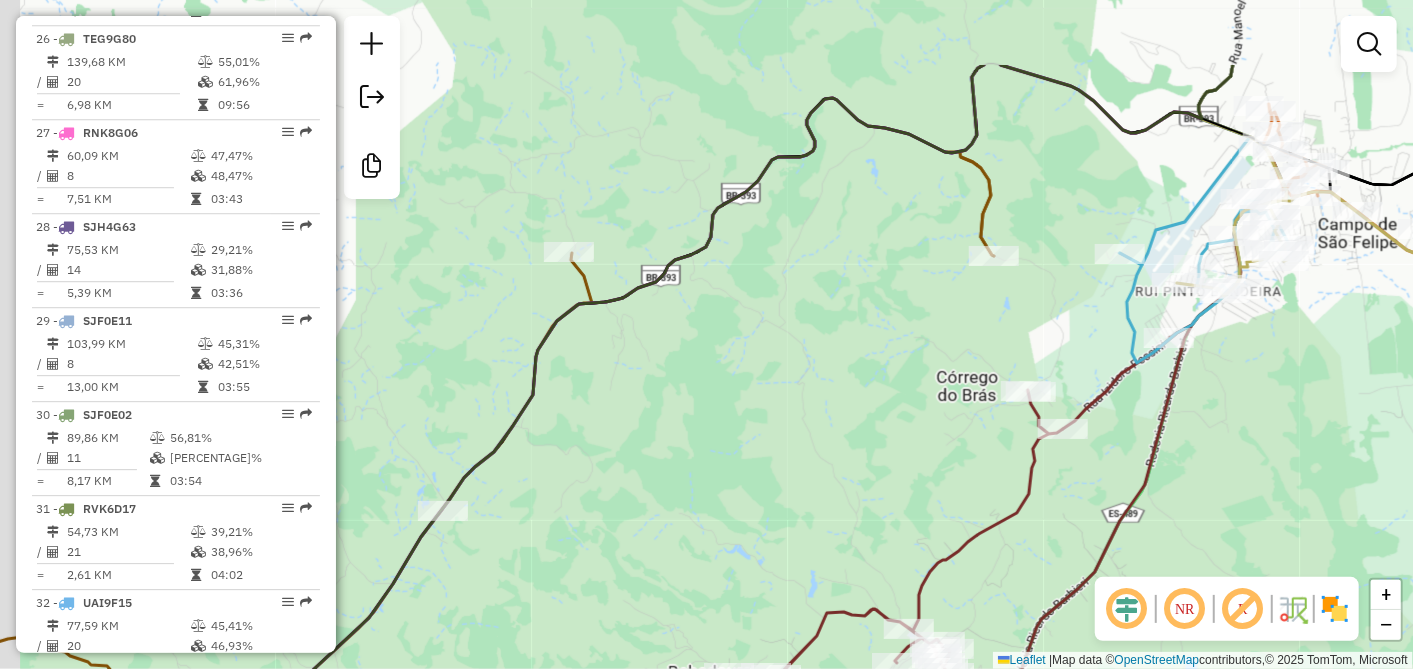 drag, startPoint x: 818, startPoint y: 298, endPoint x: 926, endPoint y: 425, distance: 166.71233 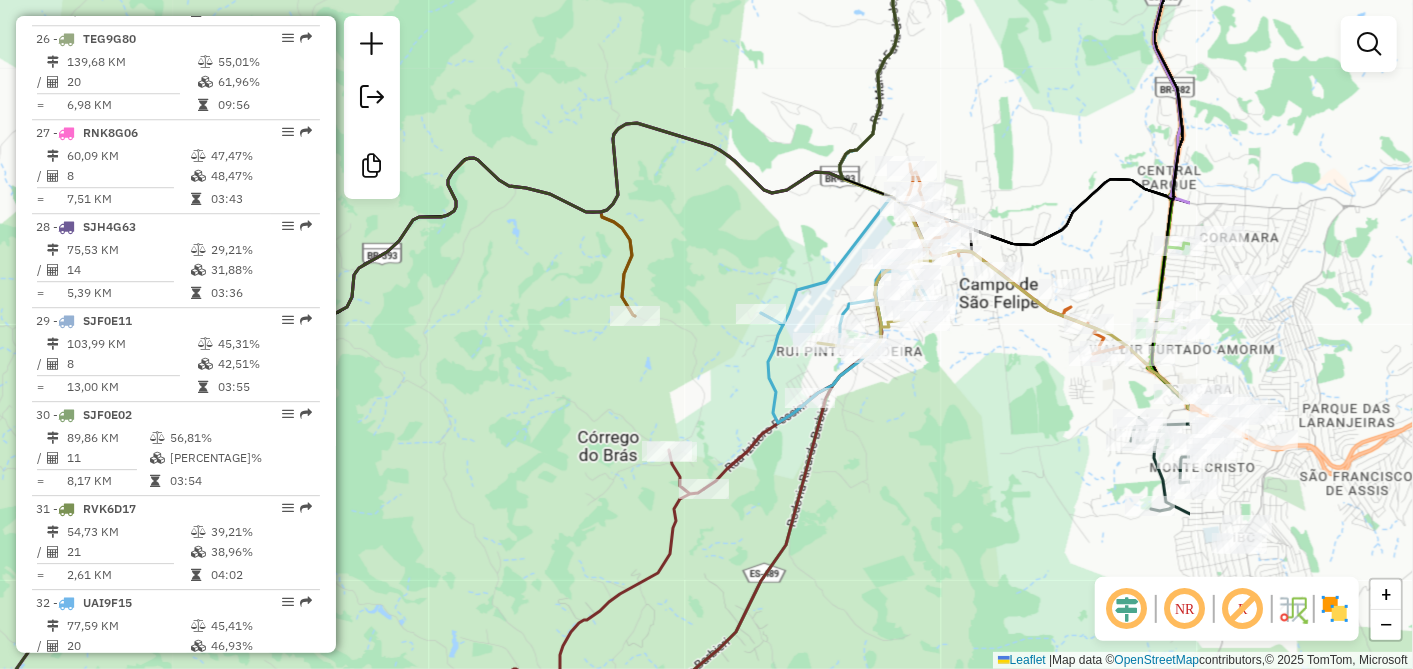 drag, startPoint x: 1322, startPoint y: 372, endPoint x: 846, endPoint y: 480, distance: 488.09836 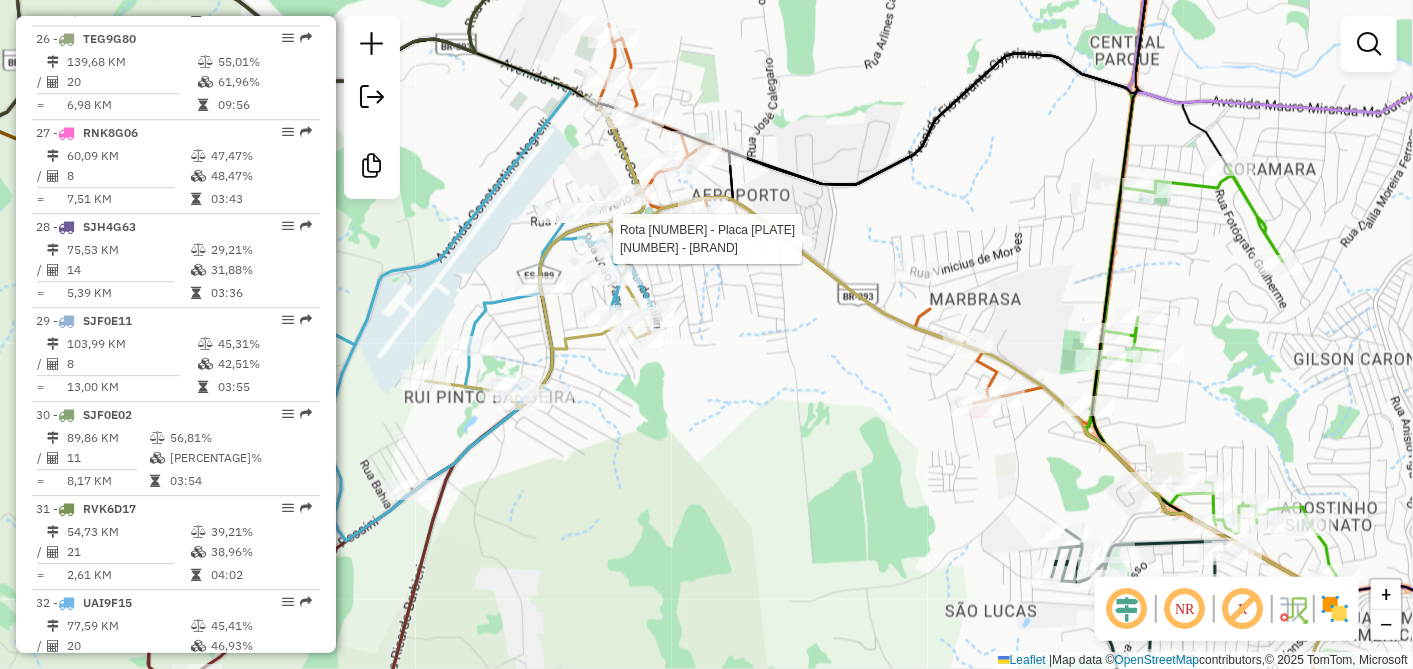 select on "*********" 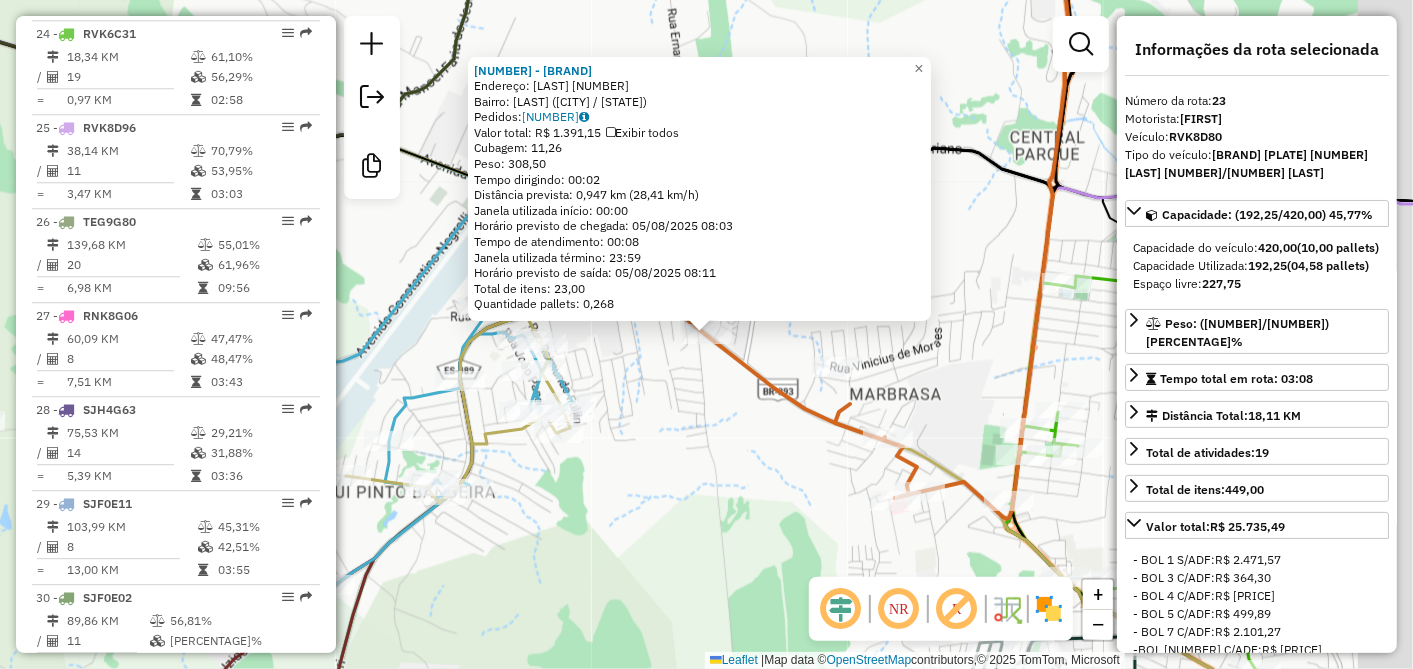 scroll, scrollTop: 2848, scrollLeft: 0, axis: vertical 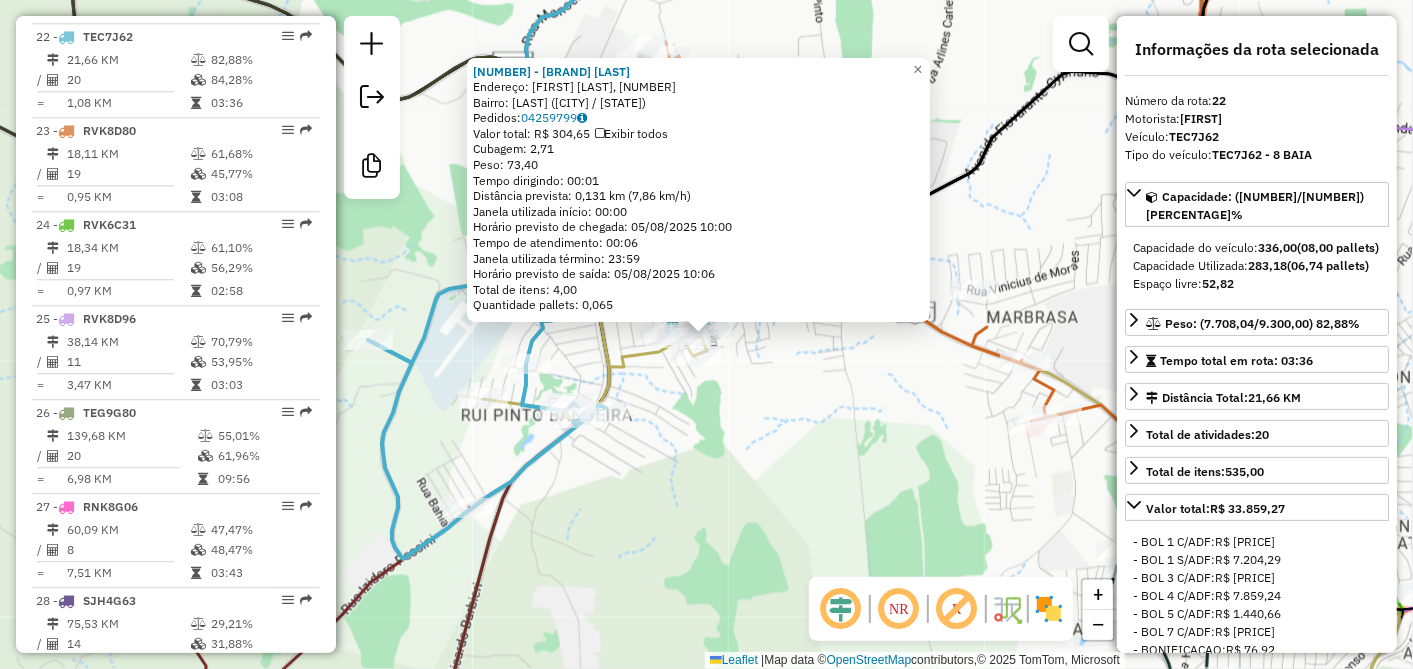 click on "2765 - BAR DO GIL BOA VISTA  Endereço: Rua Manoel Pereira Martins, 73   Bairro: Boa Vista (Cachoeiro de Itapemirim / ES)   Pedidos:  04259799   Valor total: R$ 304,65   Exibir todos   Cubagem: 2,71  Peso: 73,40  Tempo dirigindo: 00:01   Distância prevista: 0,131 km (7,86 km/h)   Janela utilizada início: 00:00   Horário previsto de chegada: 05/08/2025 10:00   Tempo de atendimento: 00:06   Janela utilizada término: 23:59   Horário previsto de saída: 05/08/2025 10:06   Total de itens: 4,00   Quantidade pallets: 0,065  × Janela de atendimento Grade de atendimento Capacidade Transportadoras Veículos Cliente Pedidos  Rotas Selecione os dias de semana para filtrar as janelas de atendimento  Seg   Ter   Qua   Qui   Sex   Sáb   Dom  Informe o período da janela de atendimento: De: Até:  Filtrar exatamente a janela do cliente  Considerar janela de atendimento padrão  Selecione os dias de semana para filtrar as grades de atendimento  Seg   Ter   Qua   Qui   Sex   Sáb   Dom   Peso mínimo:   Peso máximo:  +" 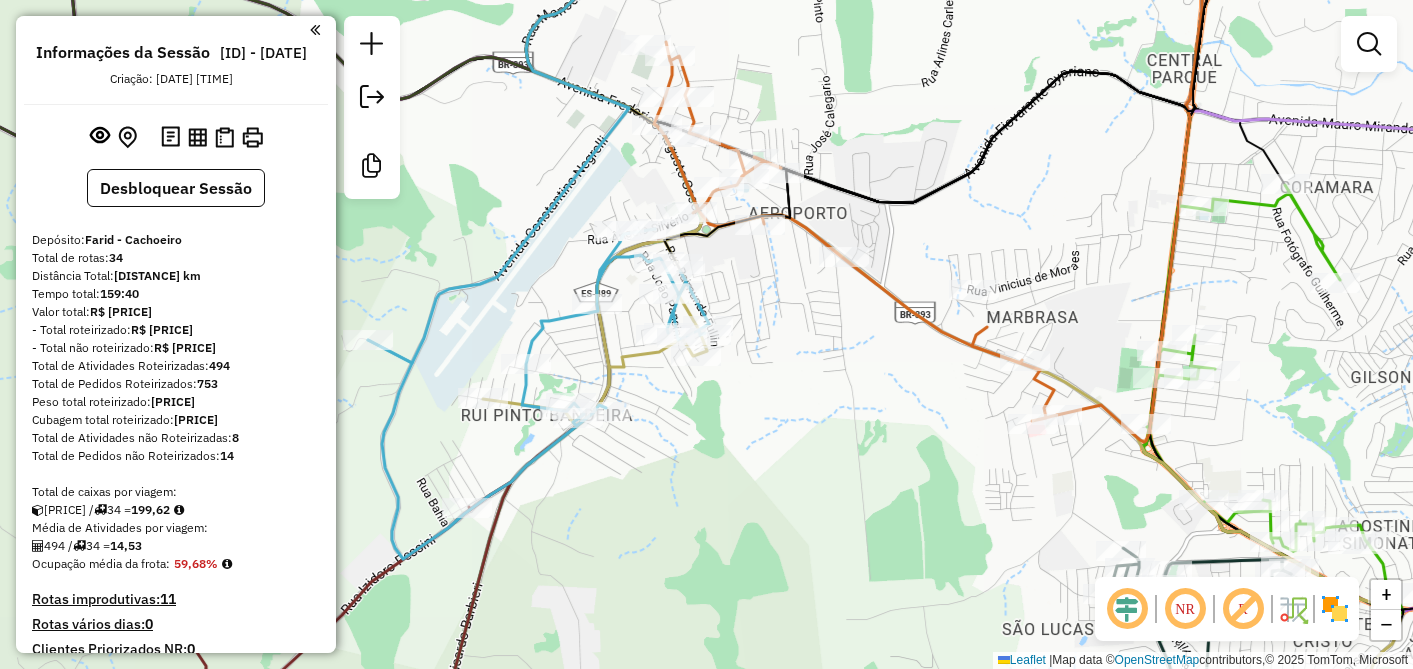 scroll, scrollTop: 0, scrollLeft: 0, axis: both 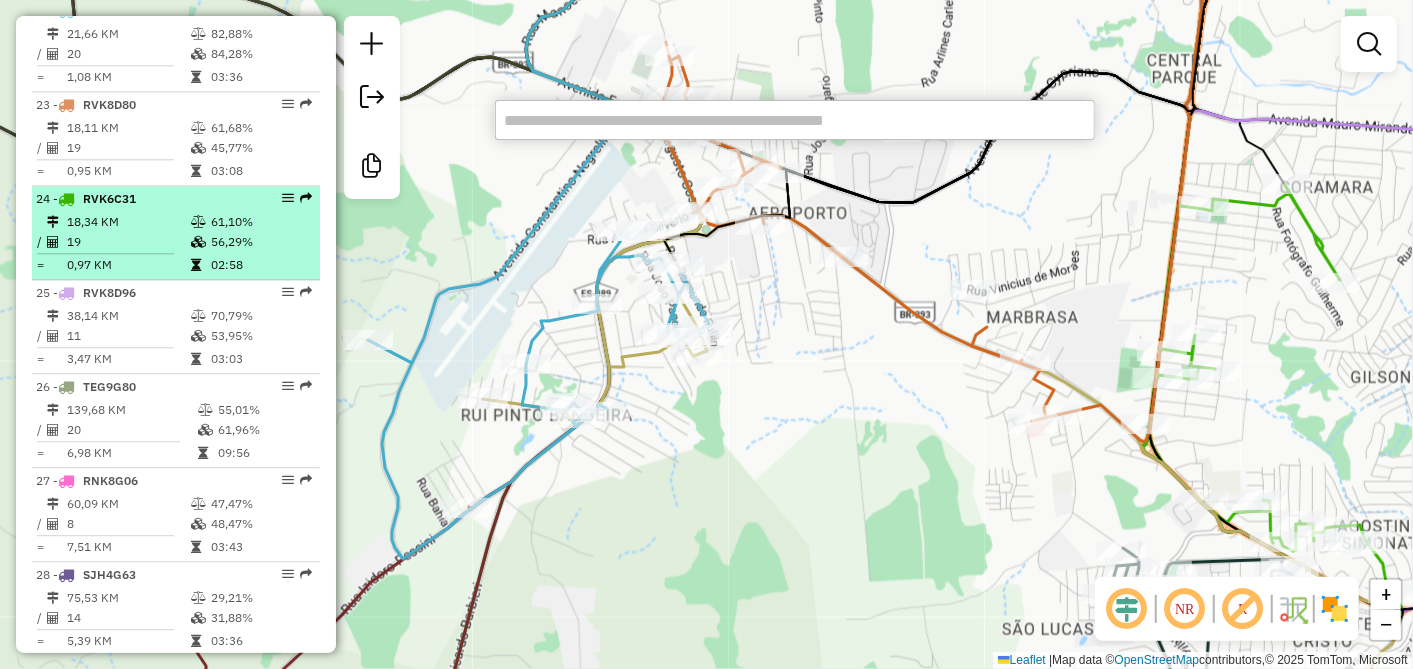 click on "02:58" at bounding box center (260, 265) 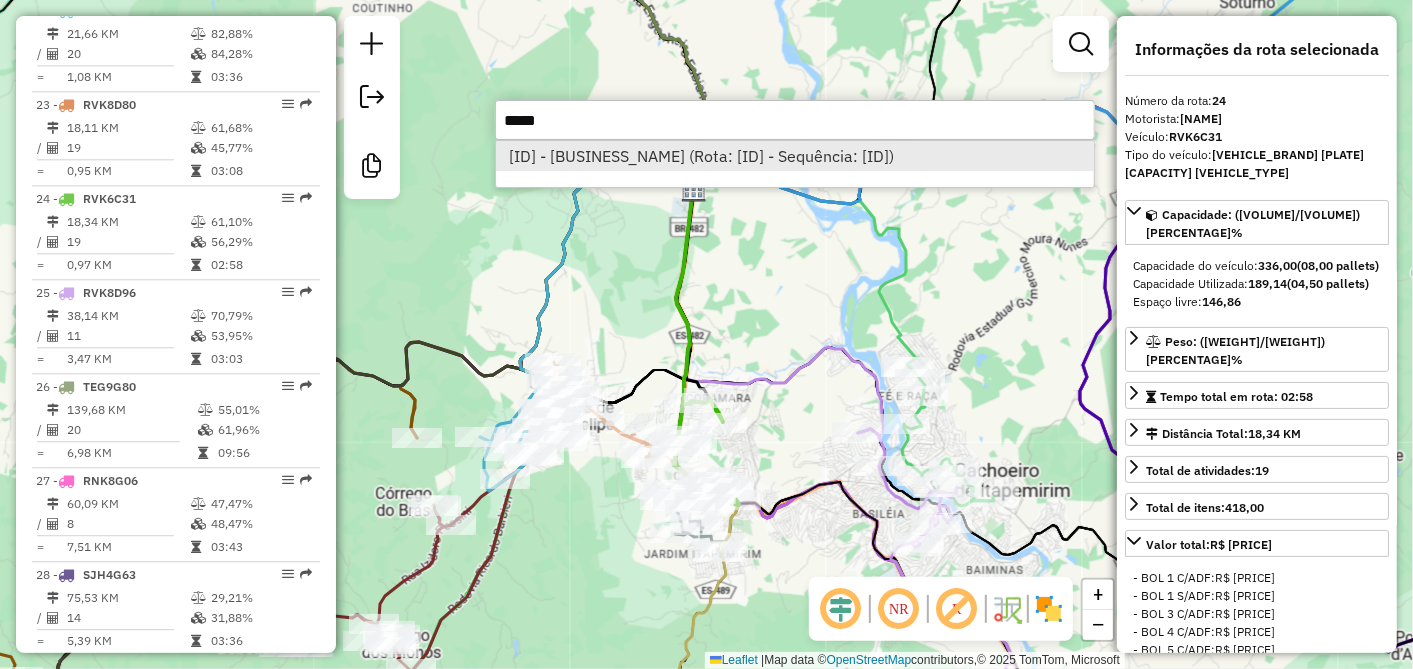 type on "*****" 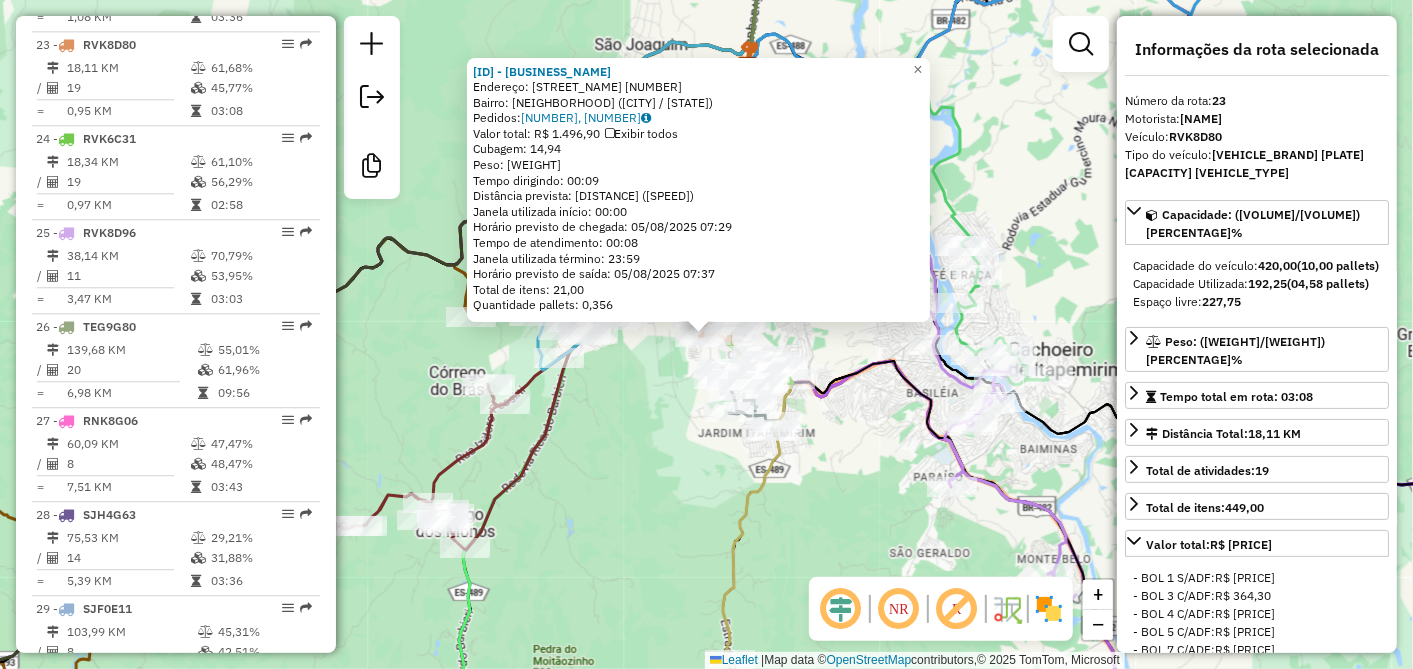 scroll, scrollTop: 2848, scrollLeft: 0, axis: vertical 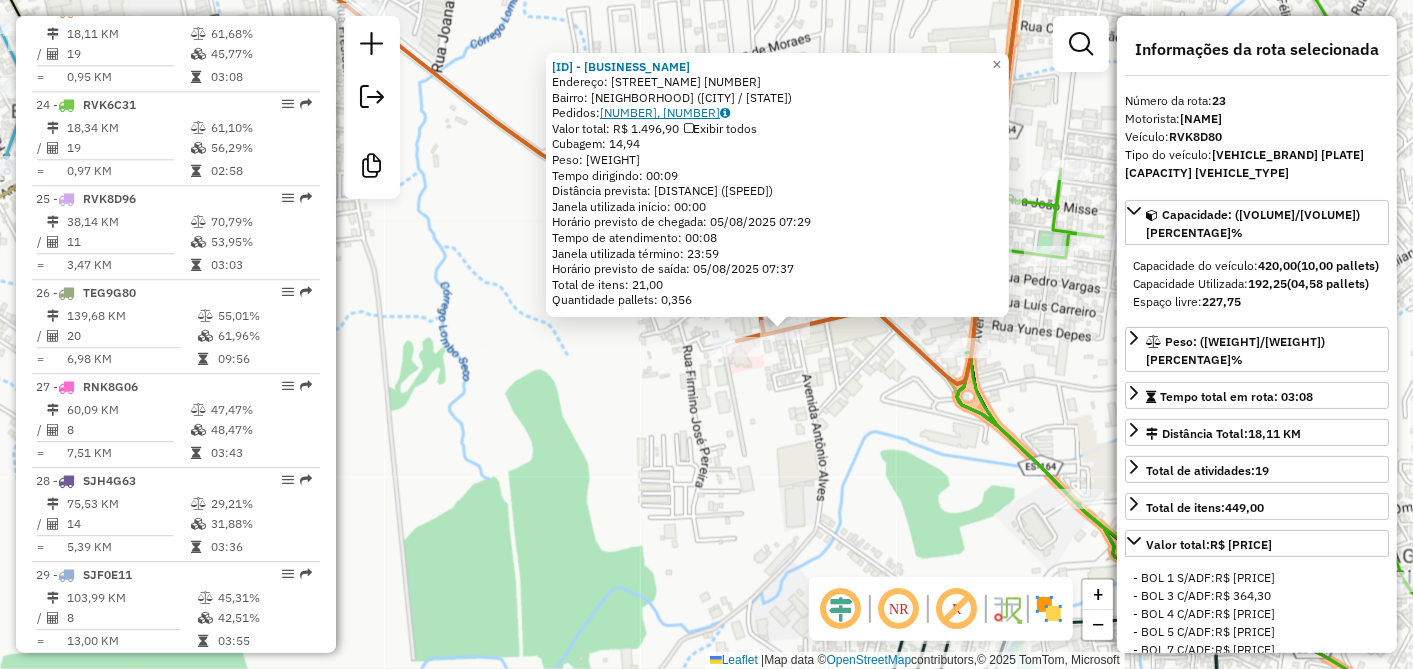 click on "[NUMBER], [NUMBER]" 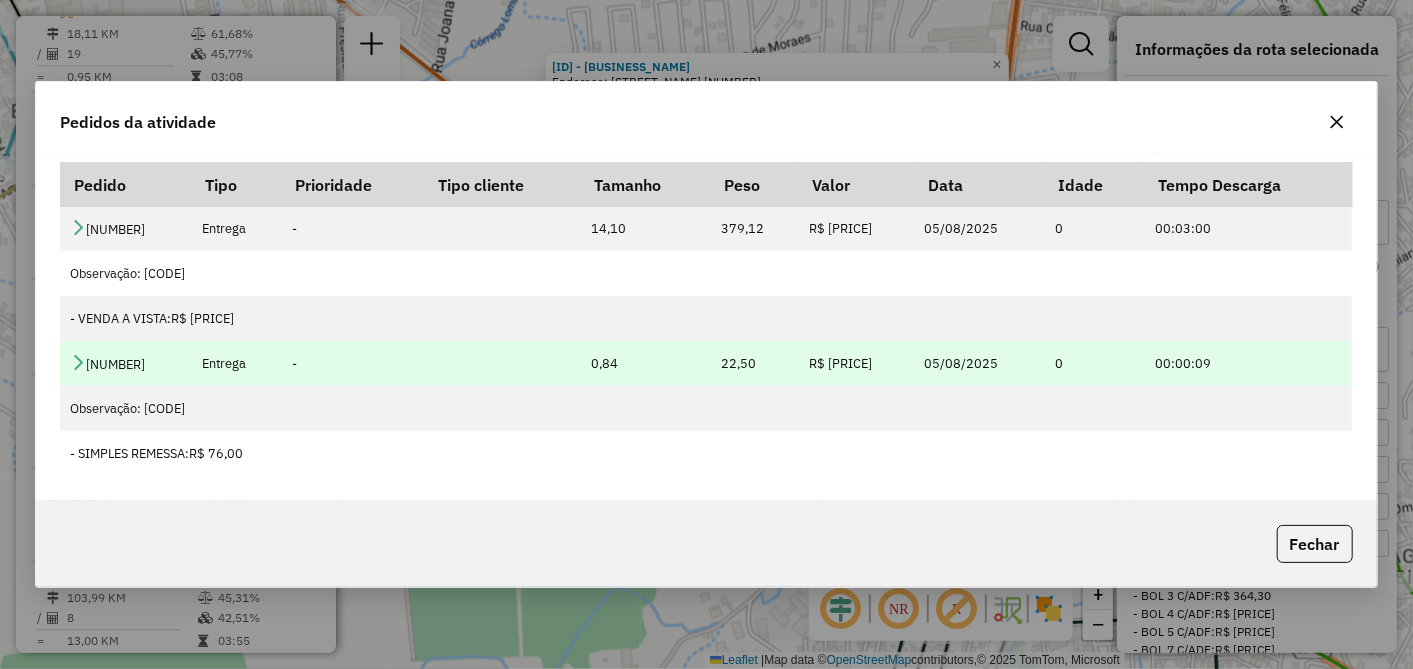 click at bounding box center [78, 362] 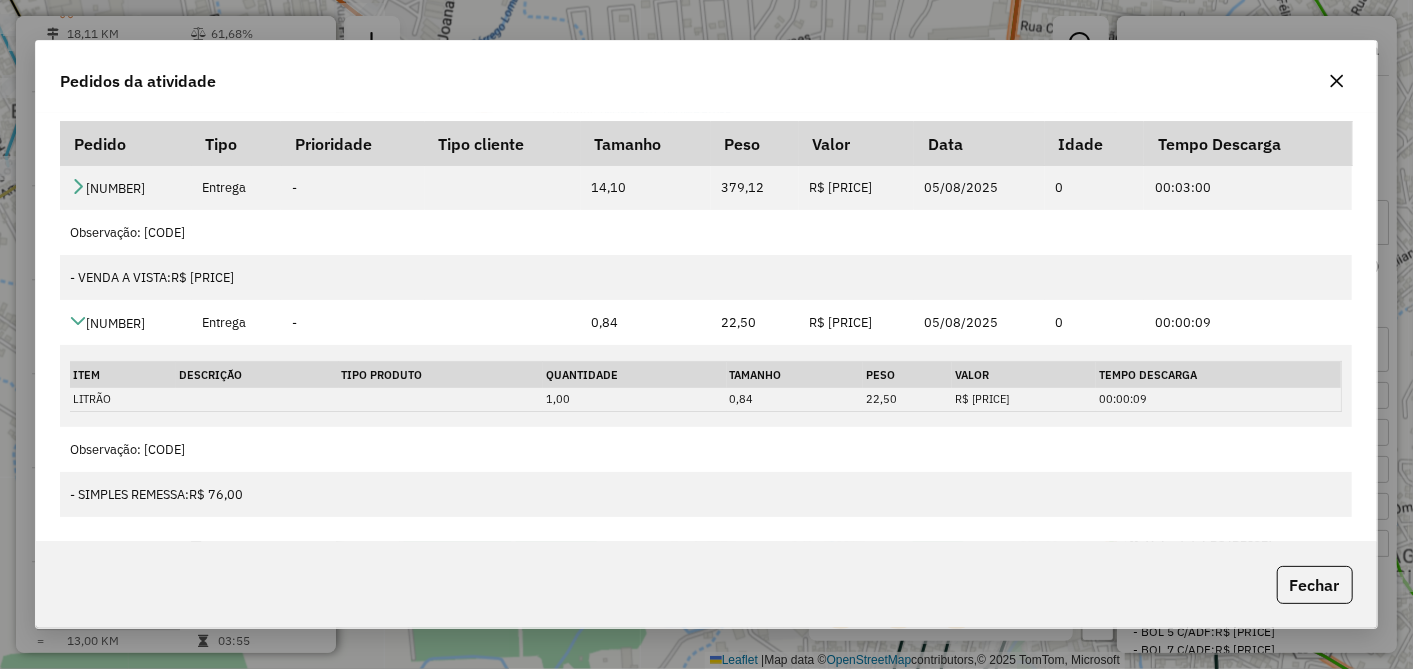 click 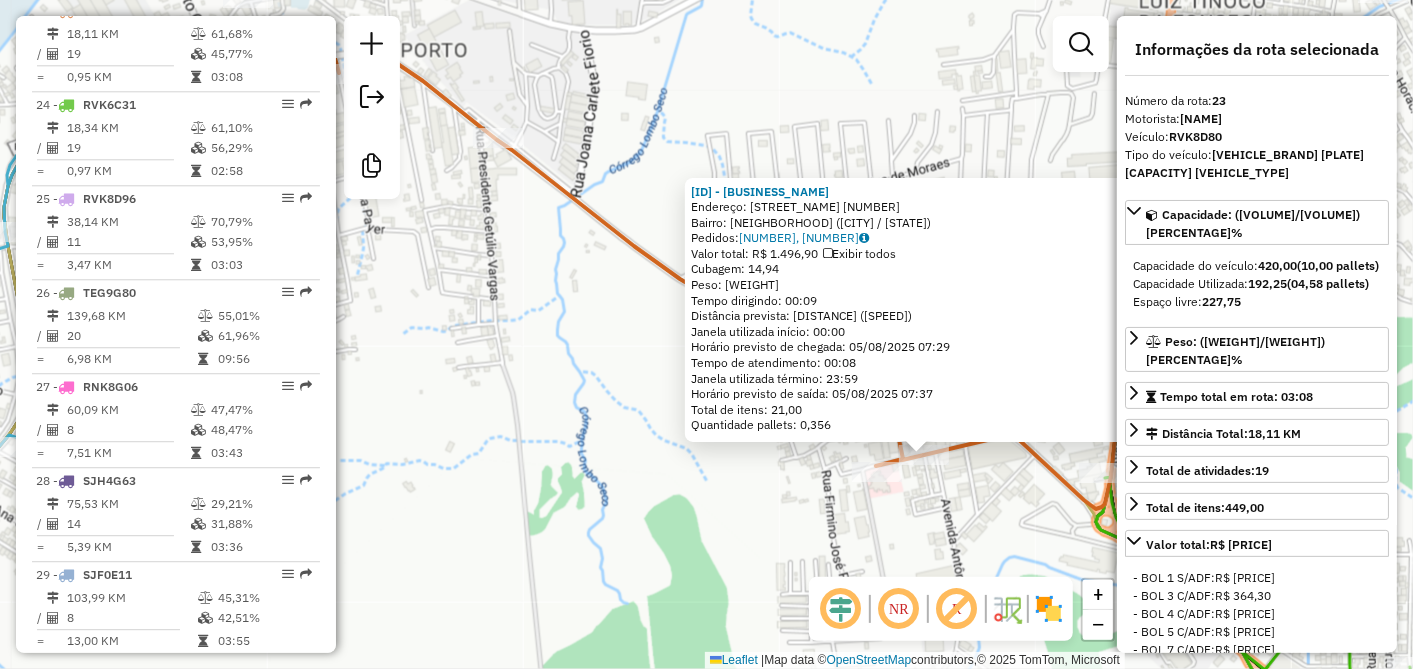 drag, startPoint x: 836, startPoint y: 407, endPoint x: 974, endPoint y: 531, distance: 185.52628 